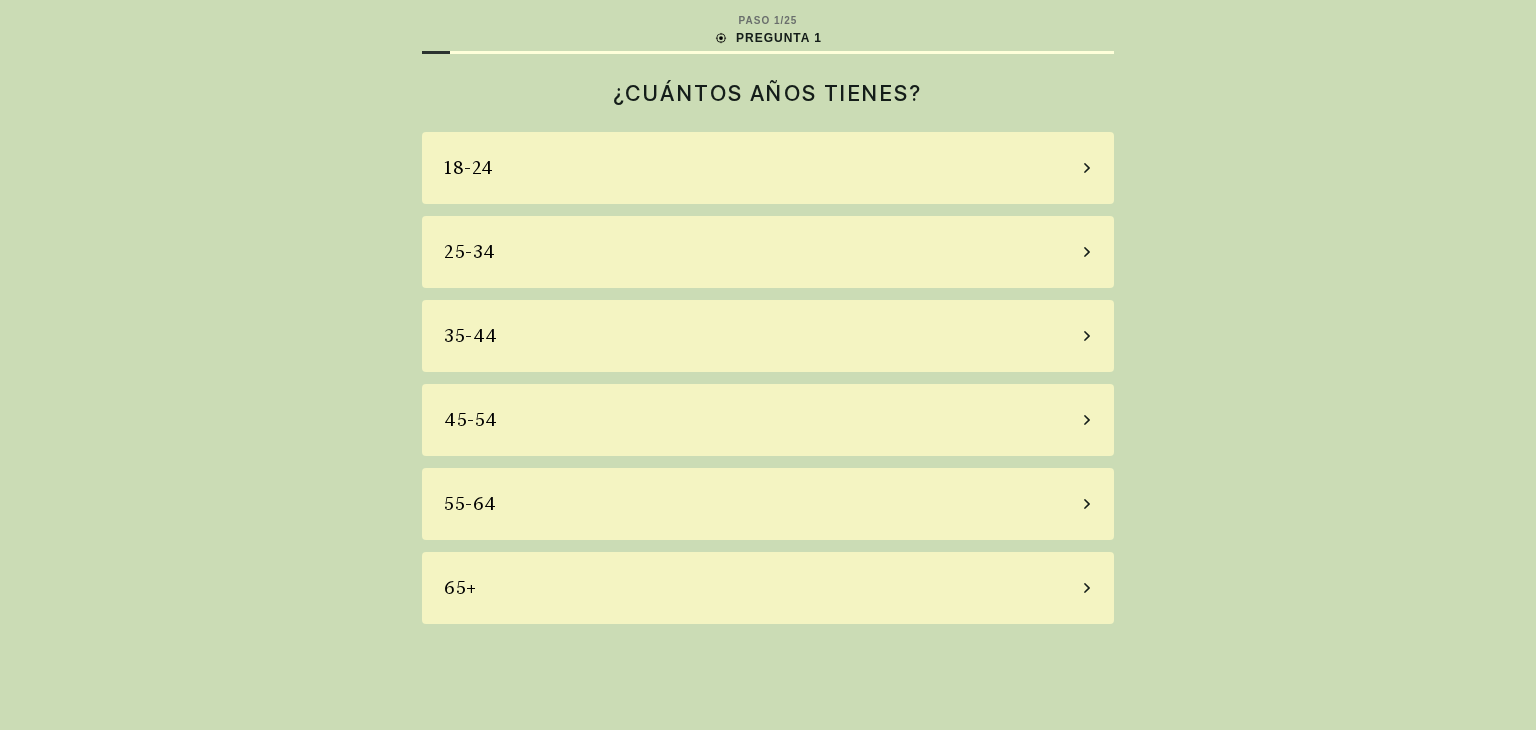 scroll, scrollTop: 0, scrollLeft: 0, axis: both 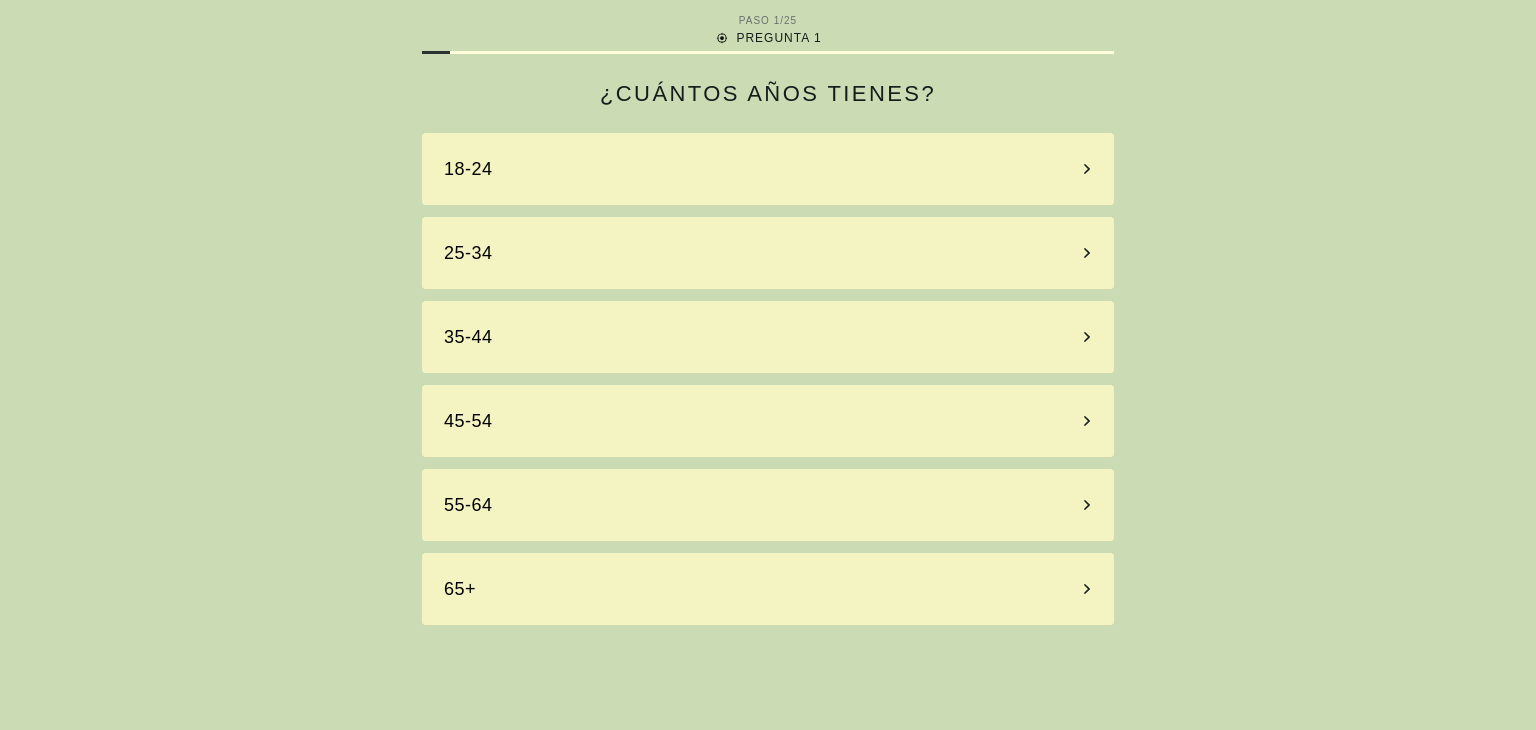 click on "18-24" at bounding box center [768, 169] 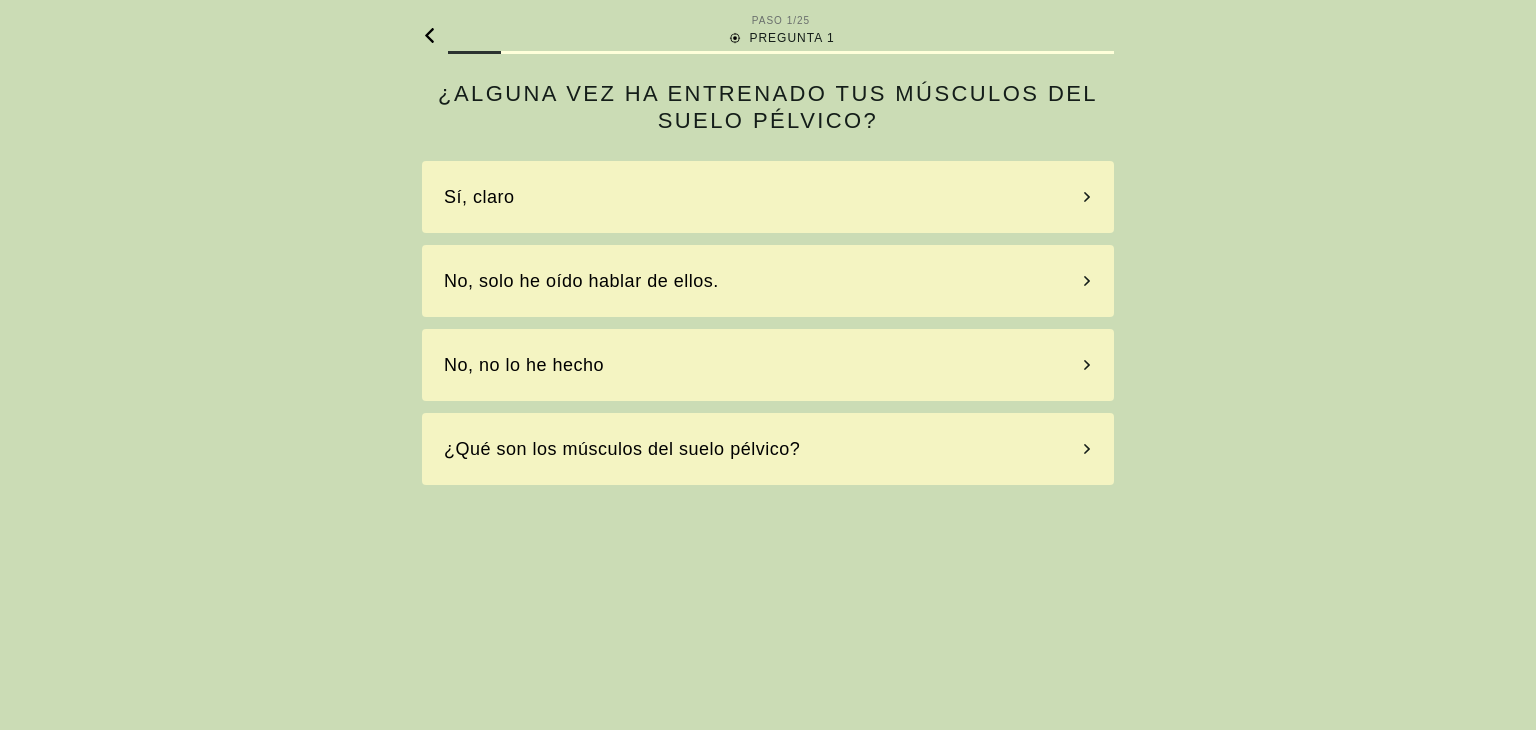click 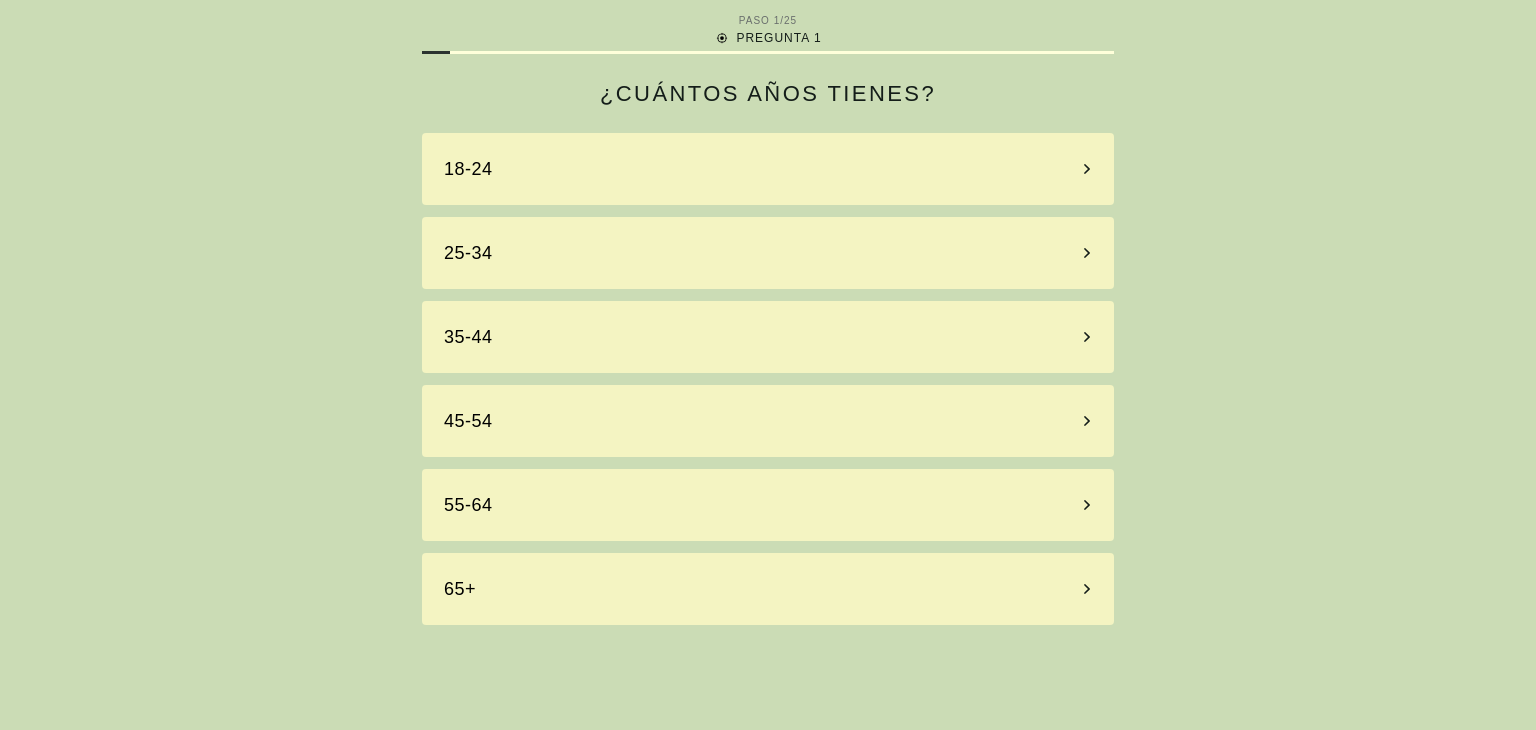 click on "18-24" at bounding box center (768, 169) 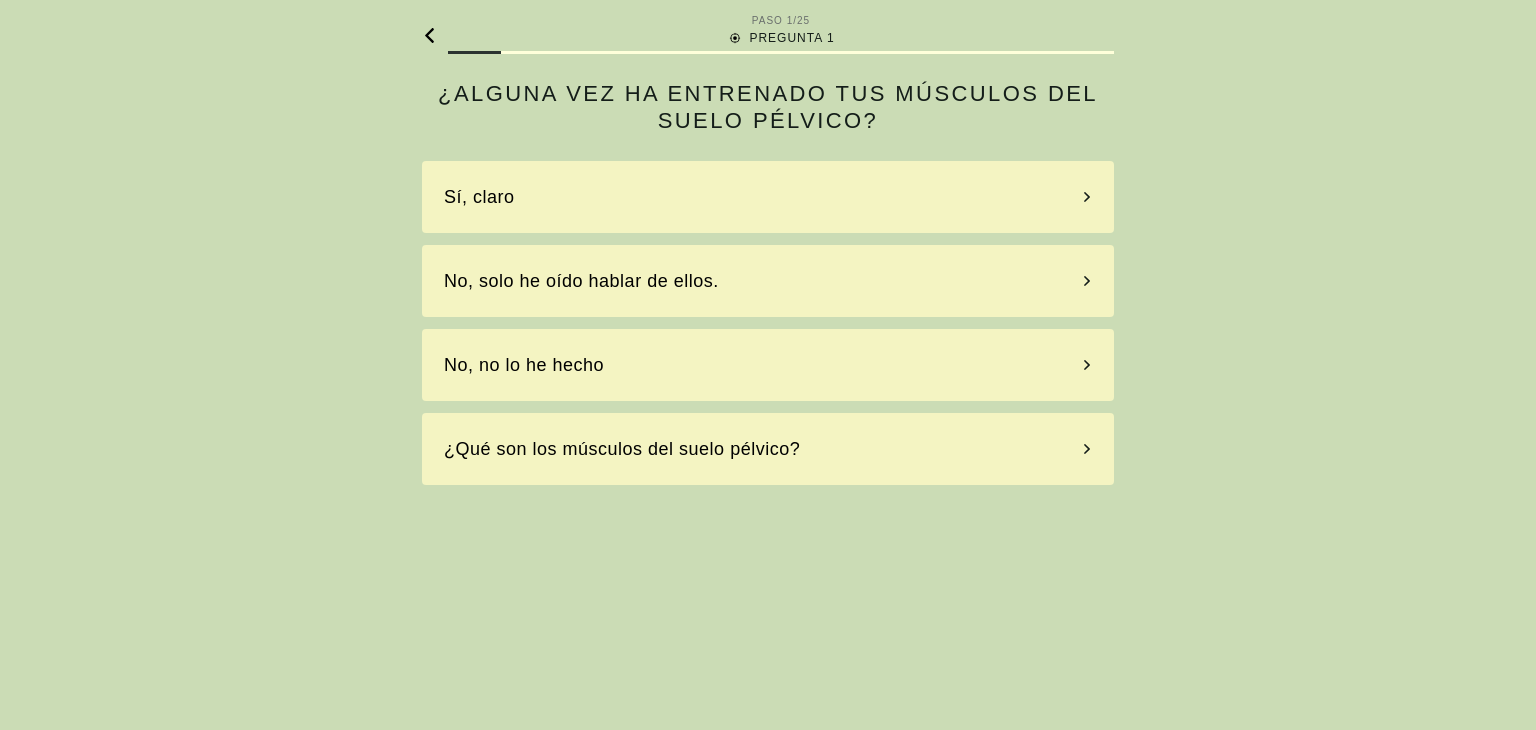 click on "Sí, claro" at bounding box center [768, 197] 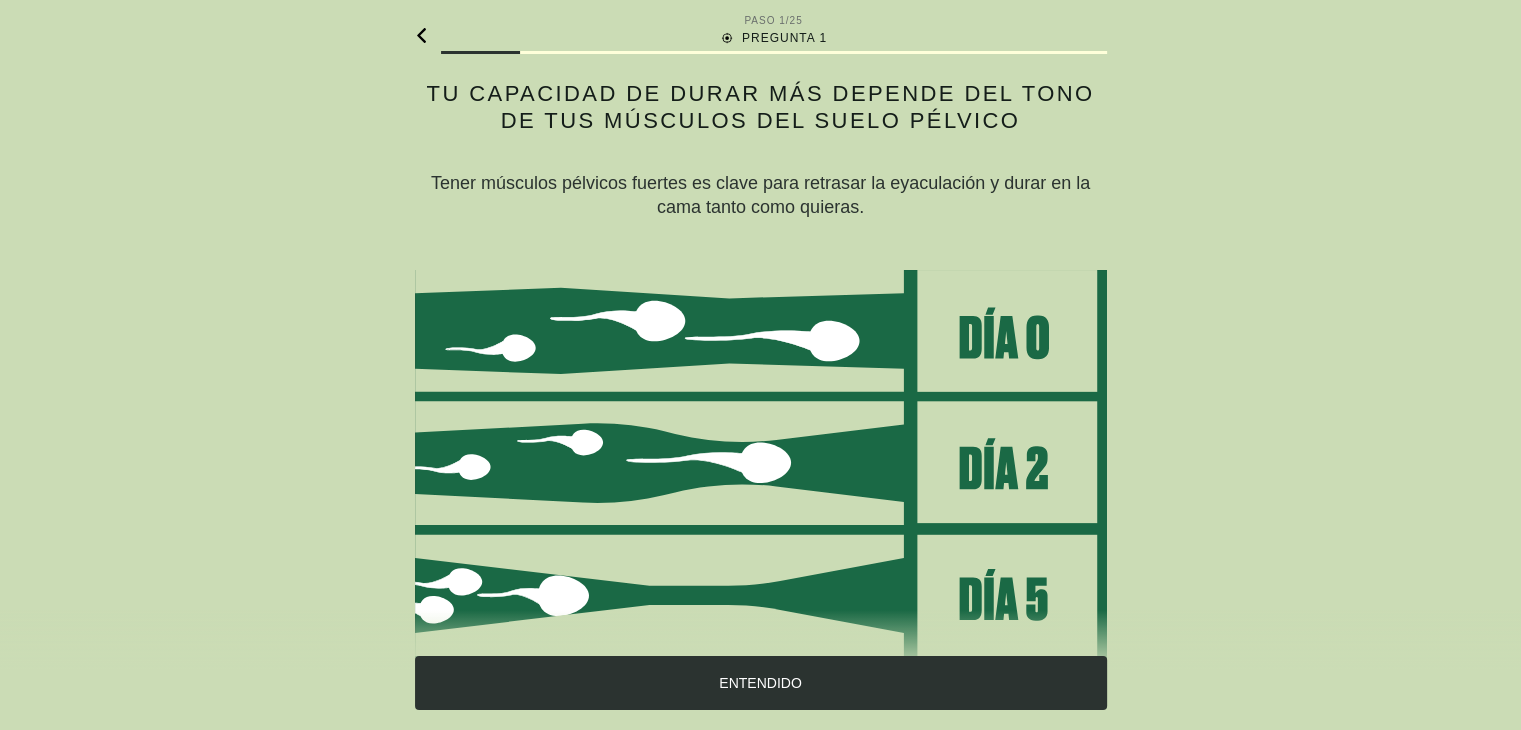 click on "ENTENDIDO" at bounding box center (761, 683) 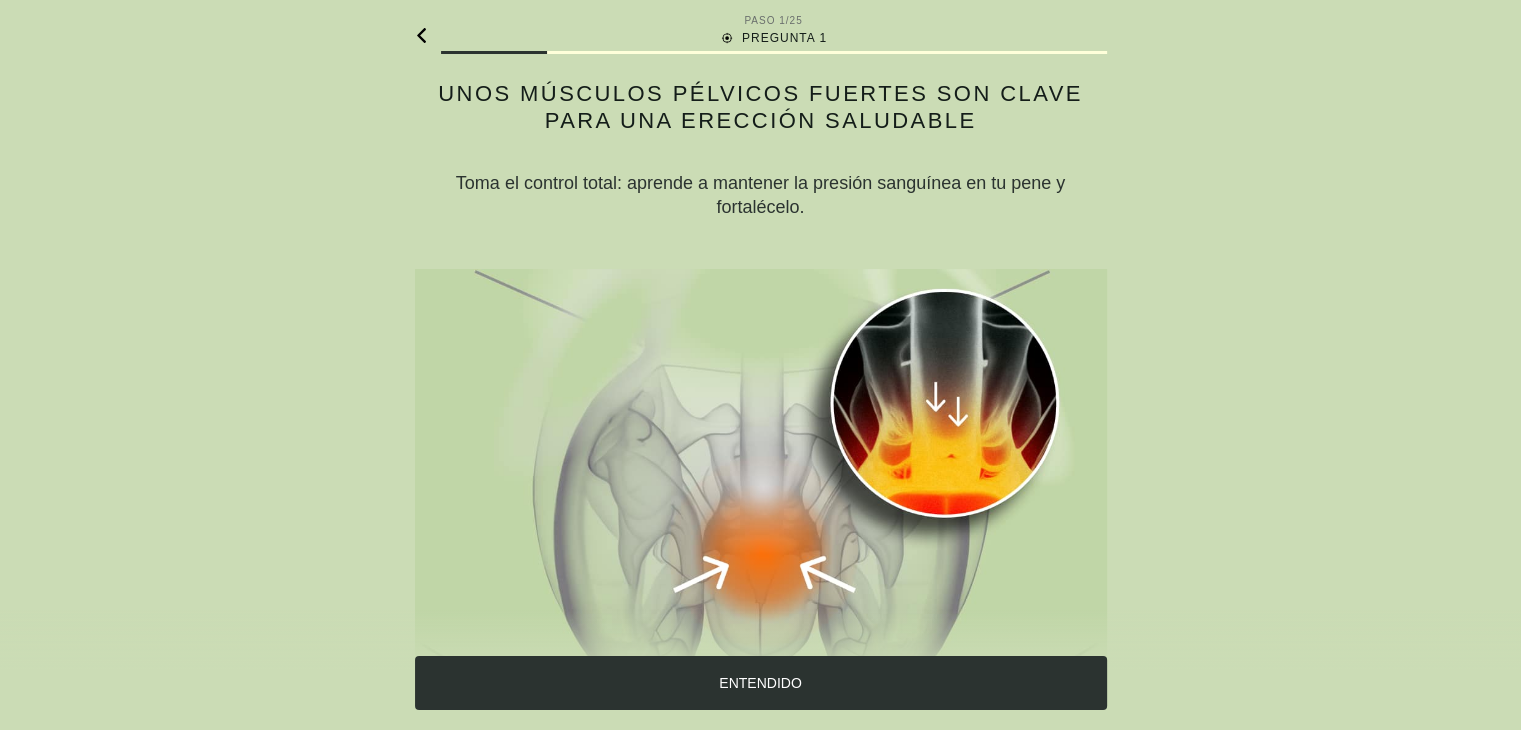 click on "ENTENDIDO" at bounding box center (761, 683) 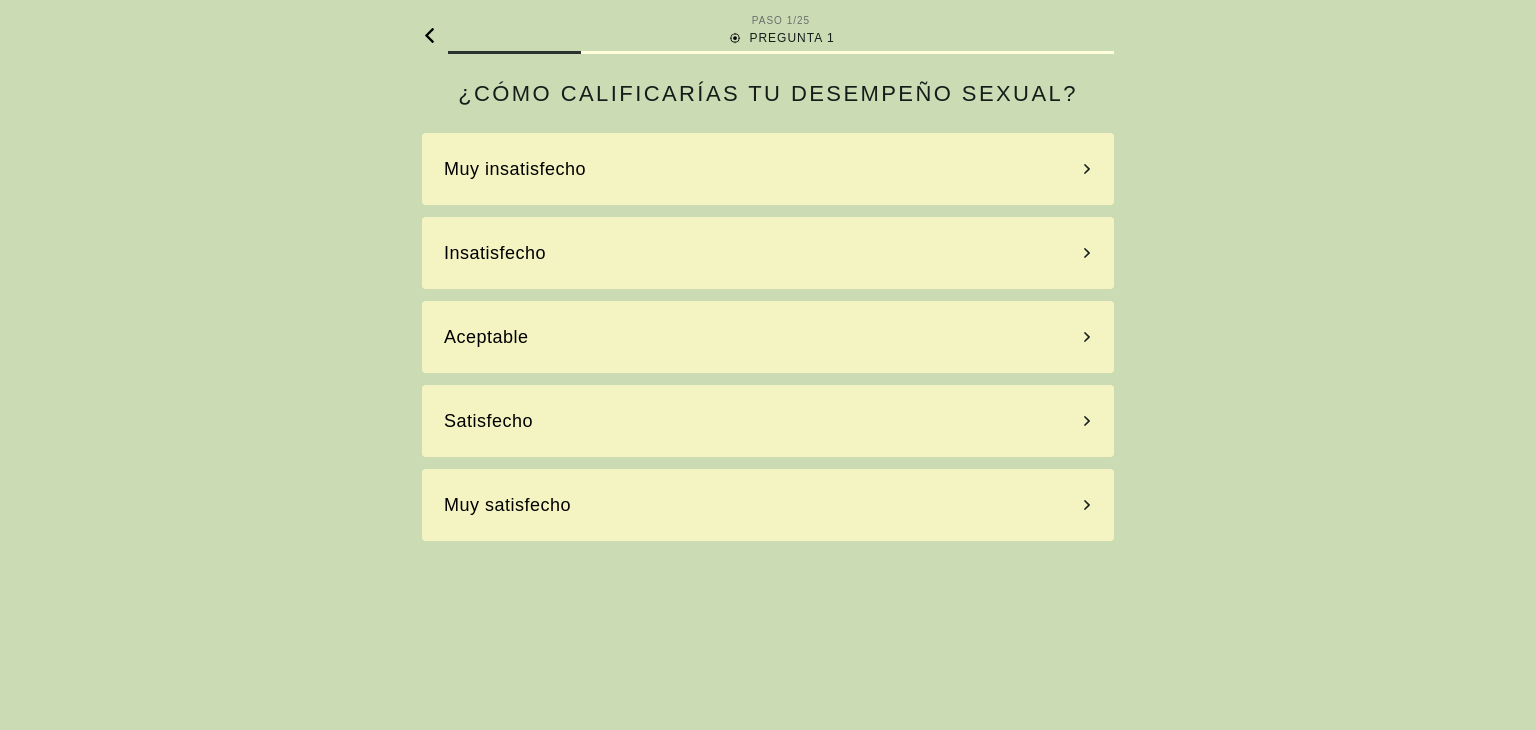 click on "Insatisfecho" at bounding box center [768, 253] 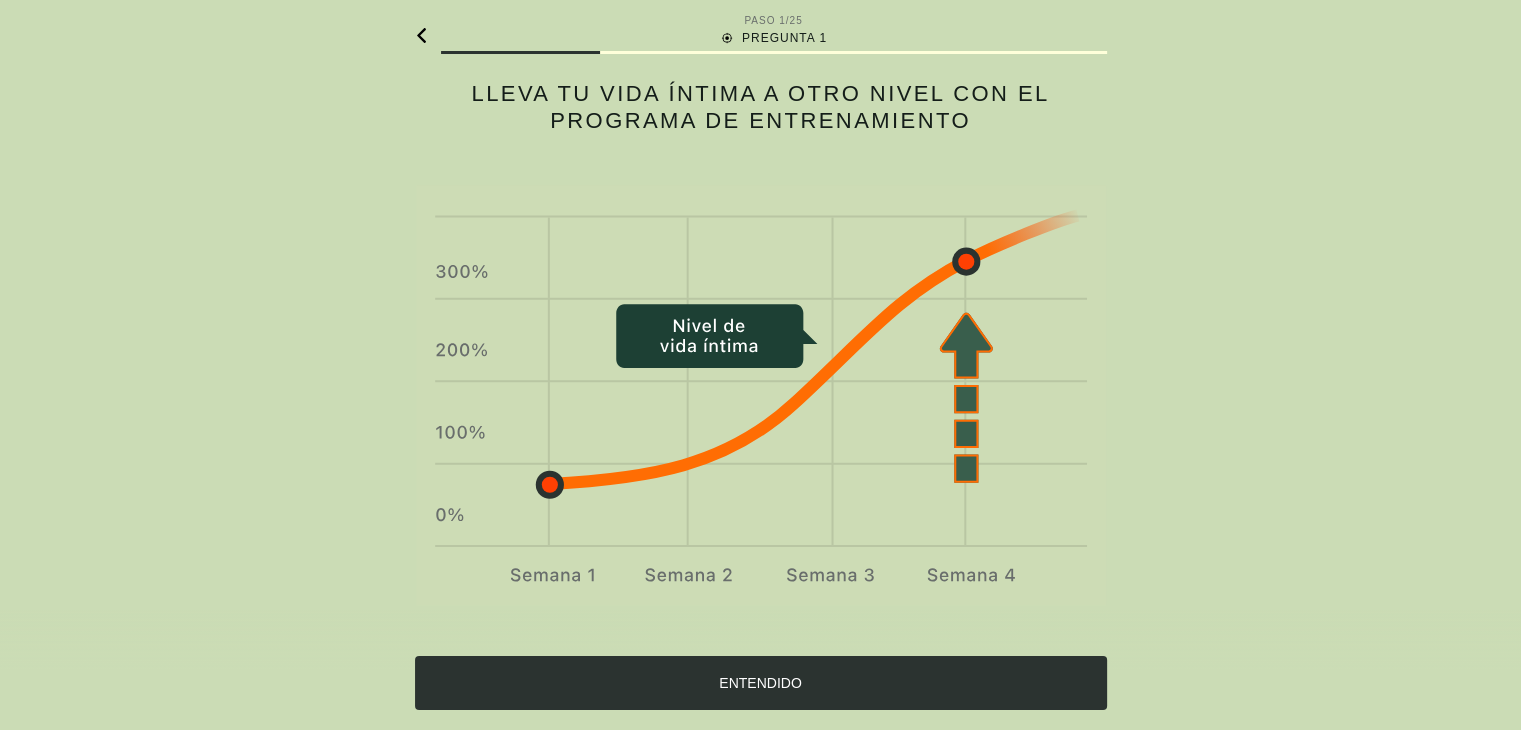 click on "ENTENDIDO" at bounding box center [761, 683] 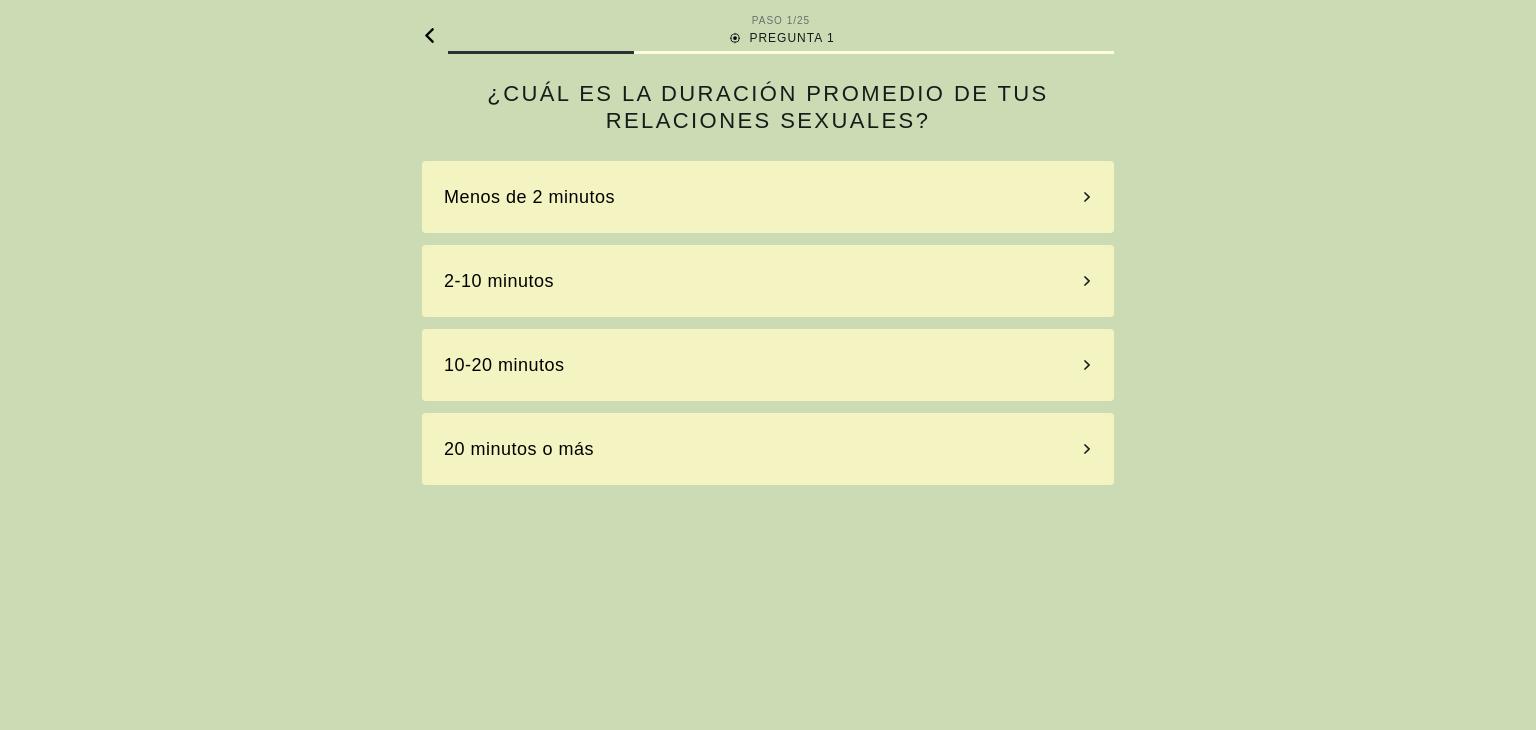 click on "Menos de 2 minutos" at bounding box center [768, 197] 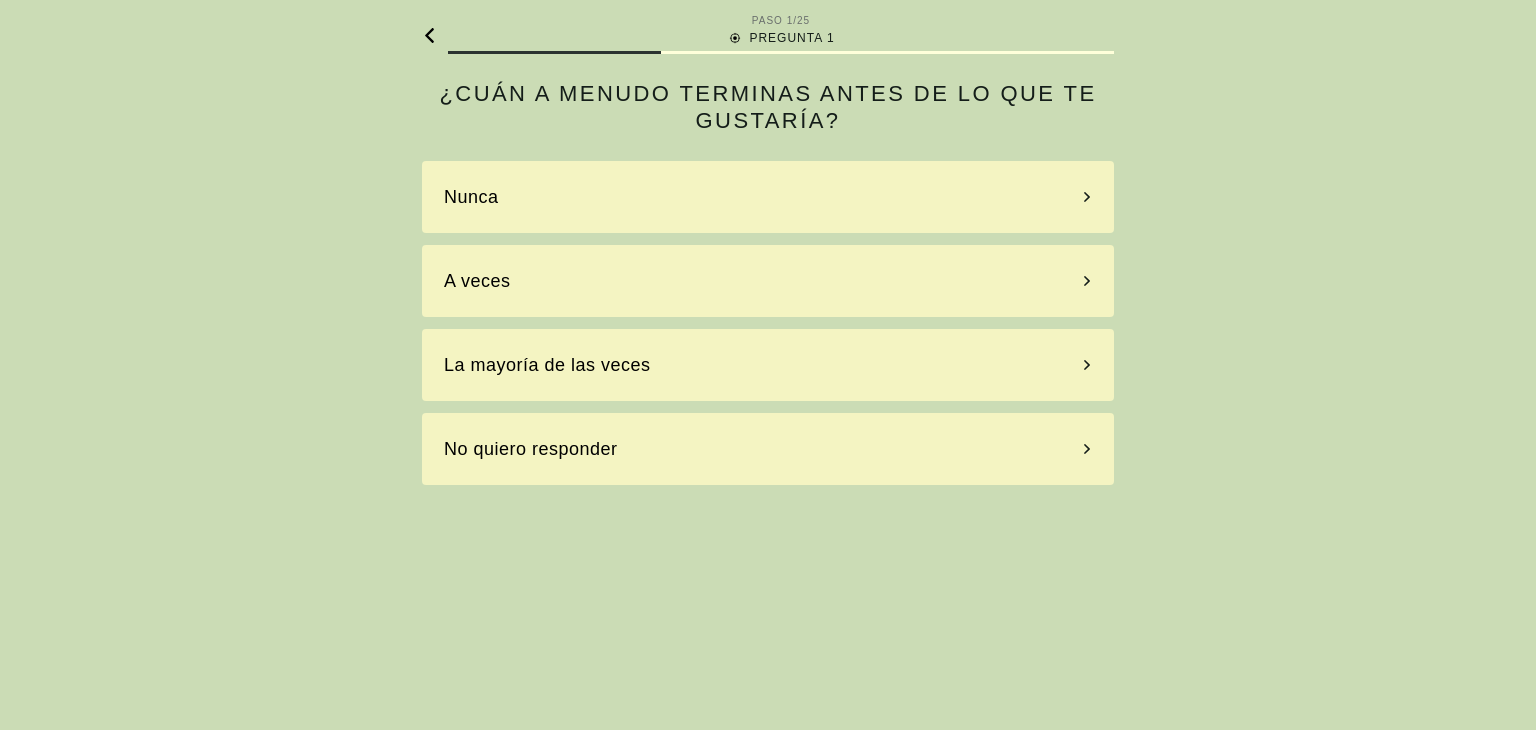 click on "Nunca" at bounding box center [768, 197] 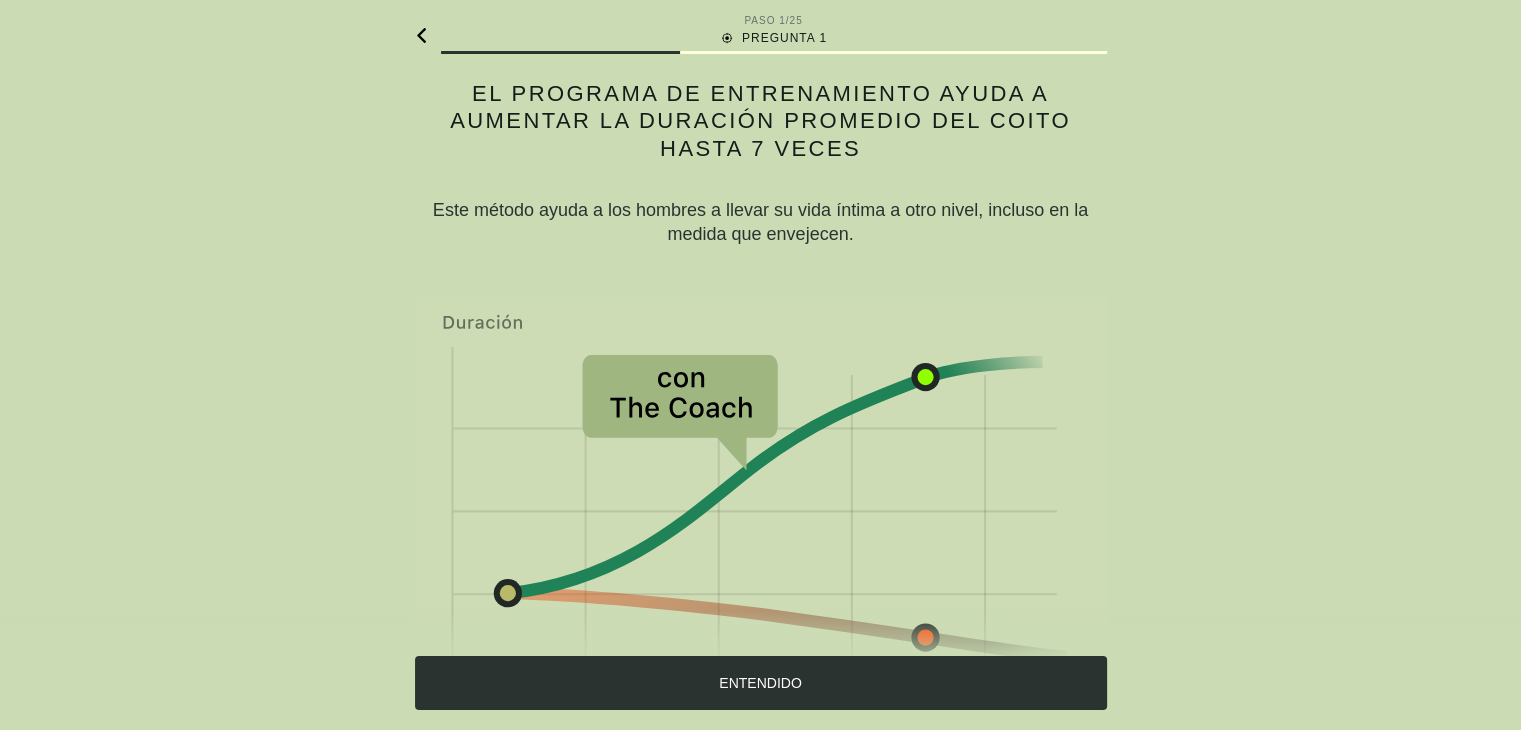 click on "ENTENDIDO" at bounding box center (760, 683) 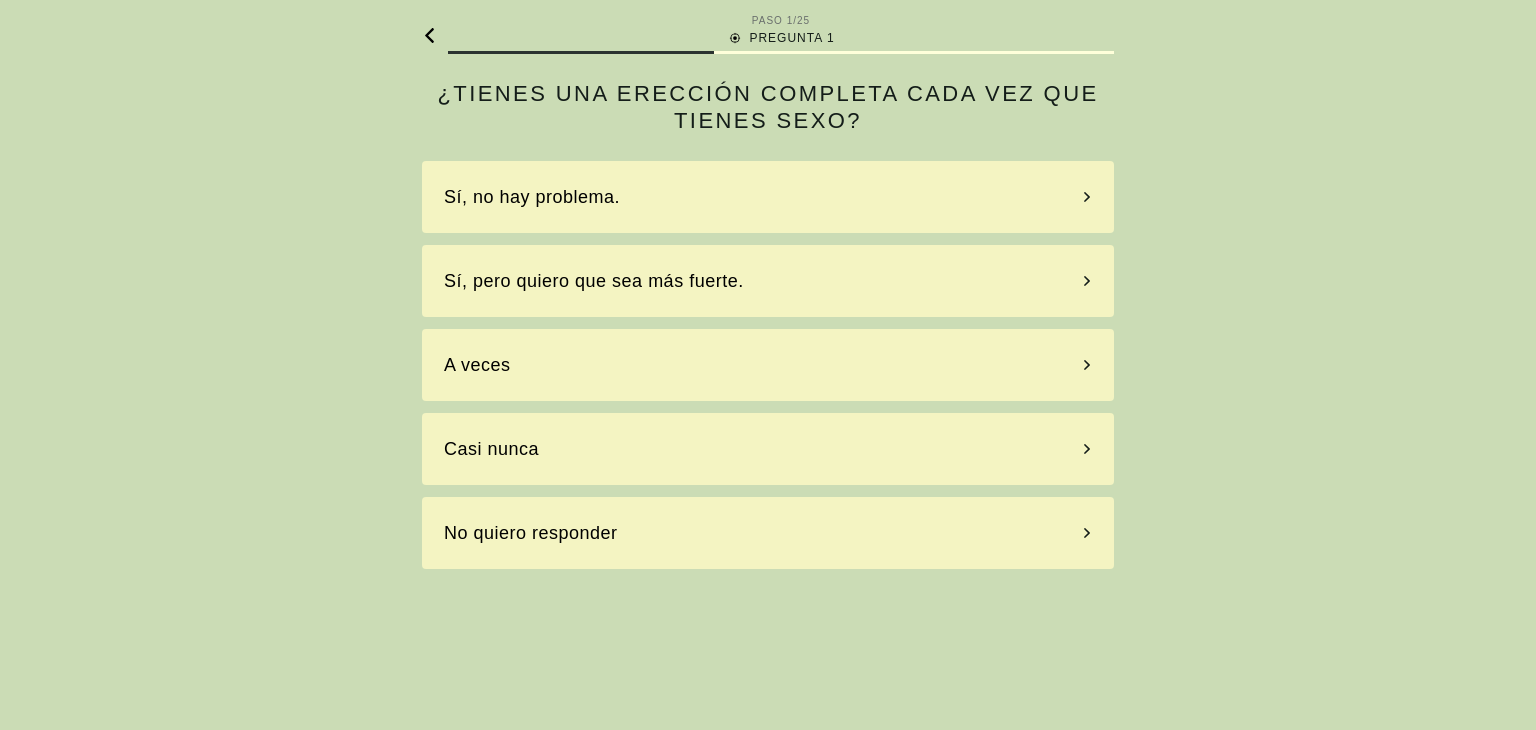 click on "Sí, no hay problema." at bounding box center [768, 197] 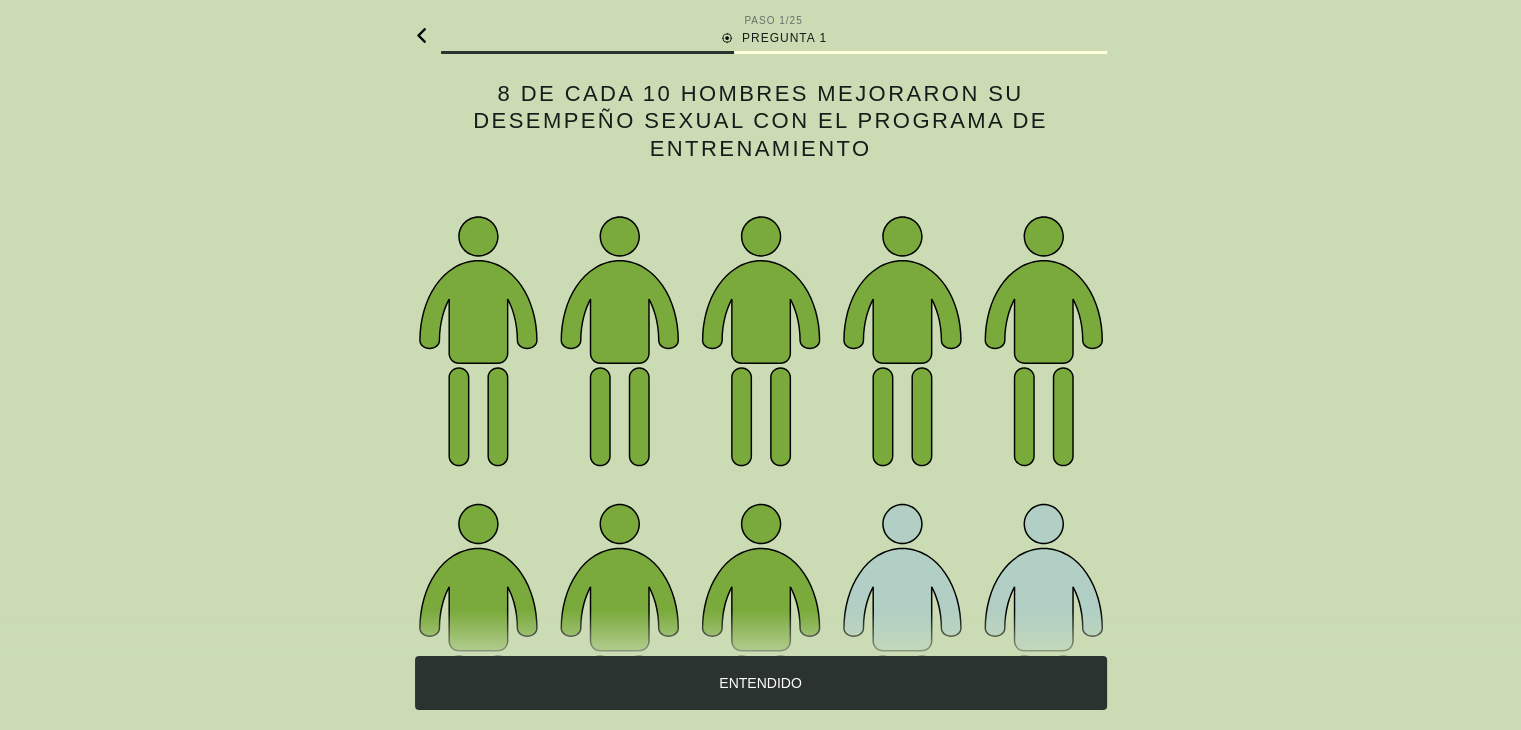 click on "ENTENDIDO" at bounding box center (761, 683) 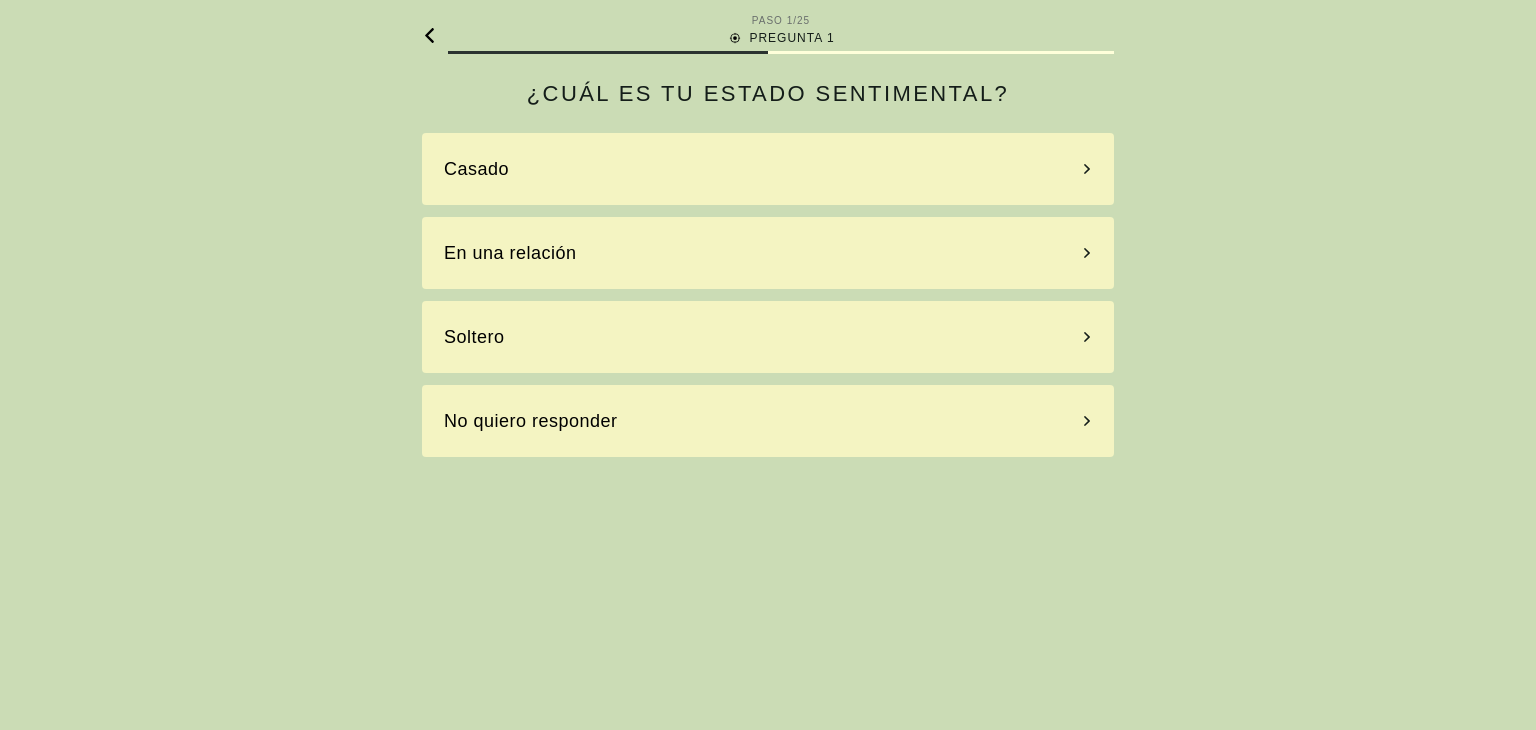 click on "Casado" at bounding box center (768, 169) 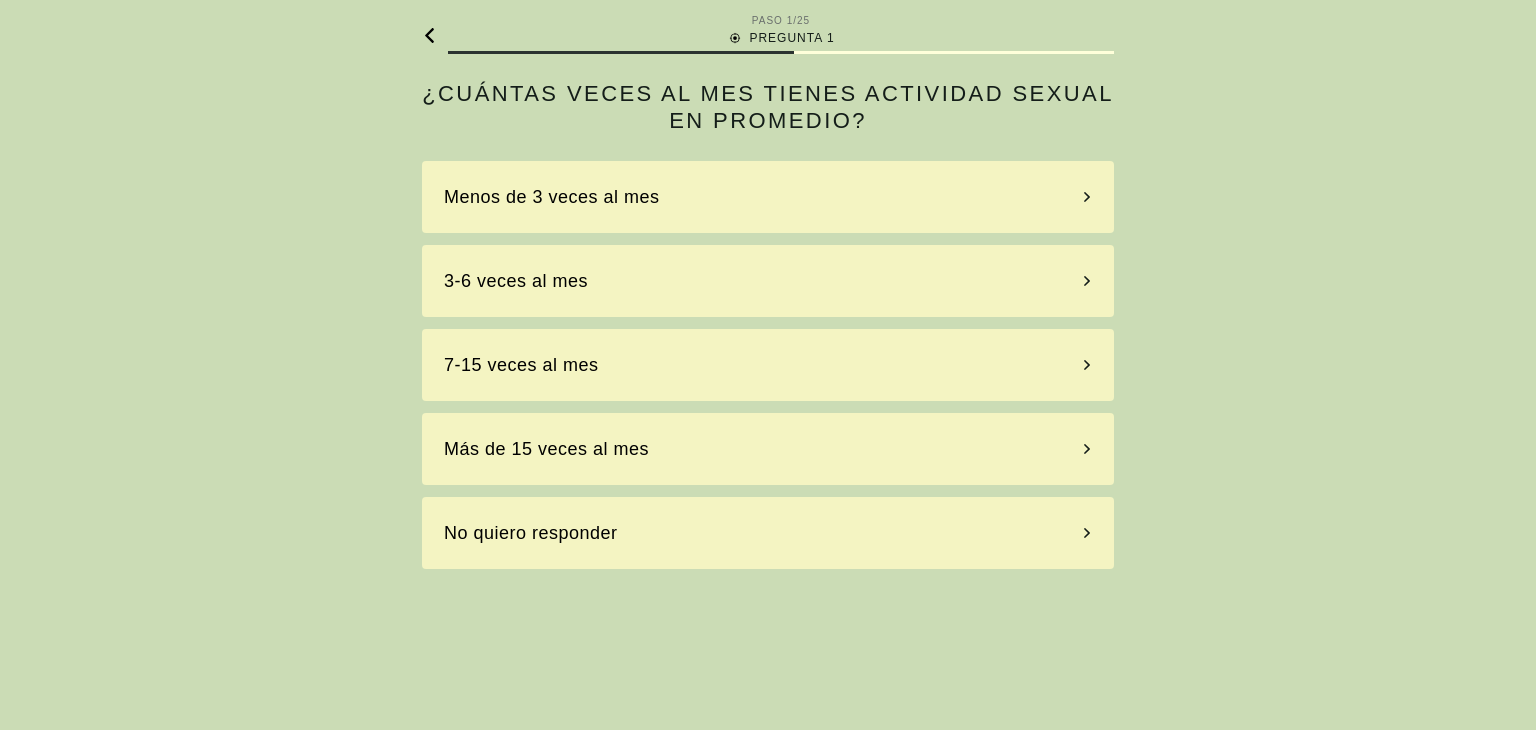 click on "Menos de 3 veces al mes" at bounding box center [768, 197] 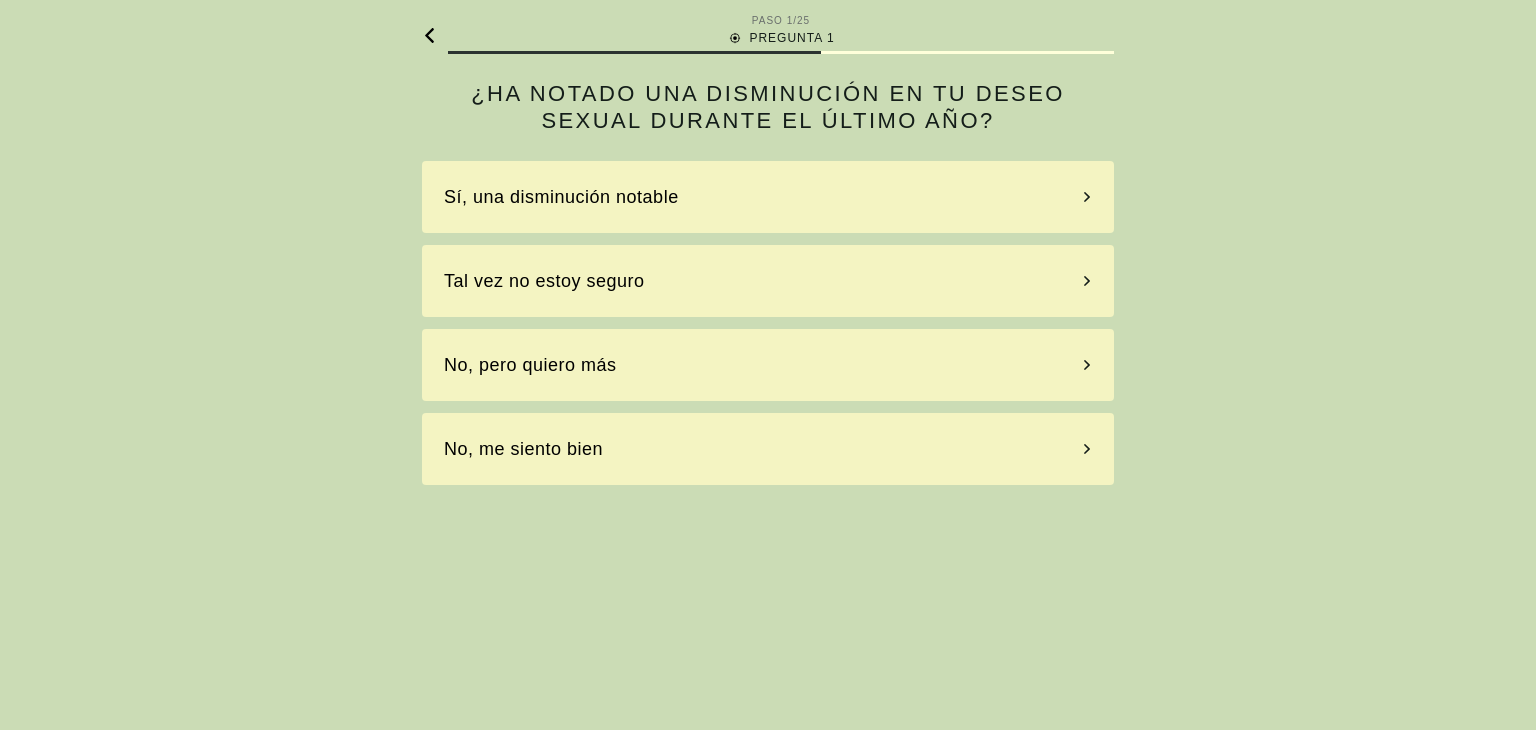 click on "Sí, una disminución notable" at bounding box center [768, 197] 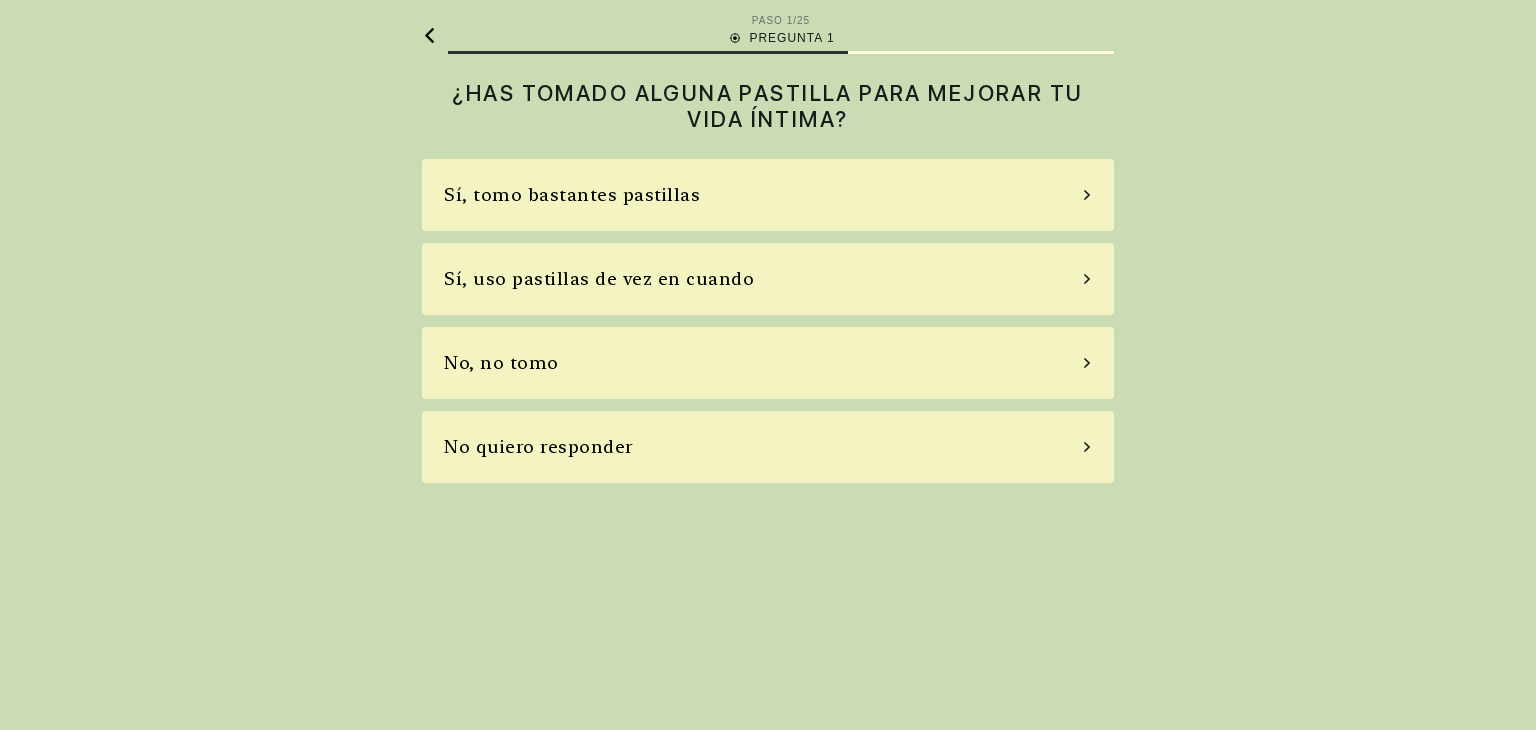 click on "Sí, tomo bastantes pastillas" at bounding box center [768, 195] 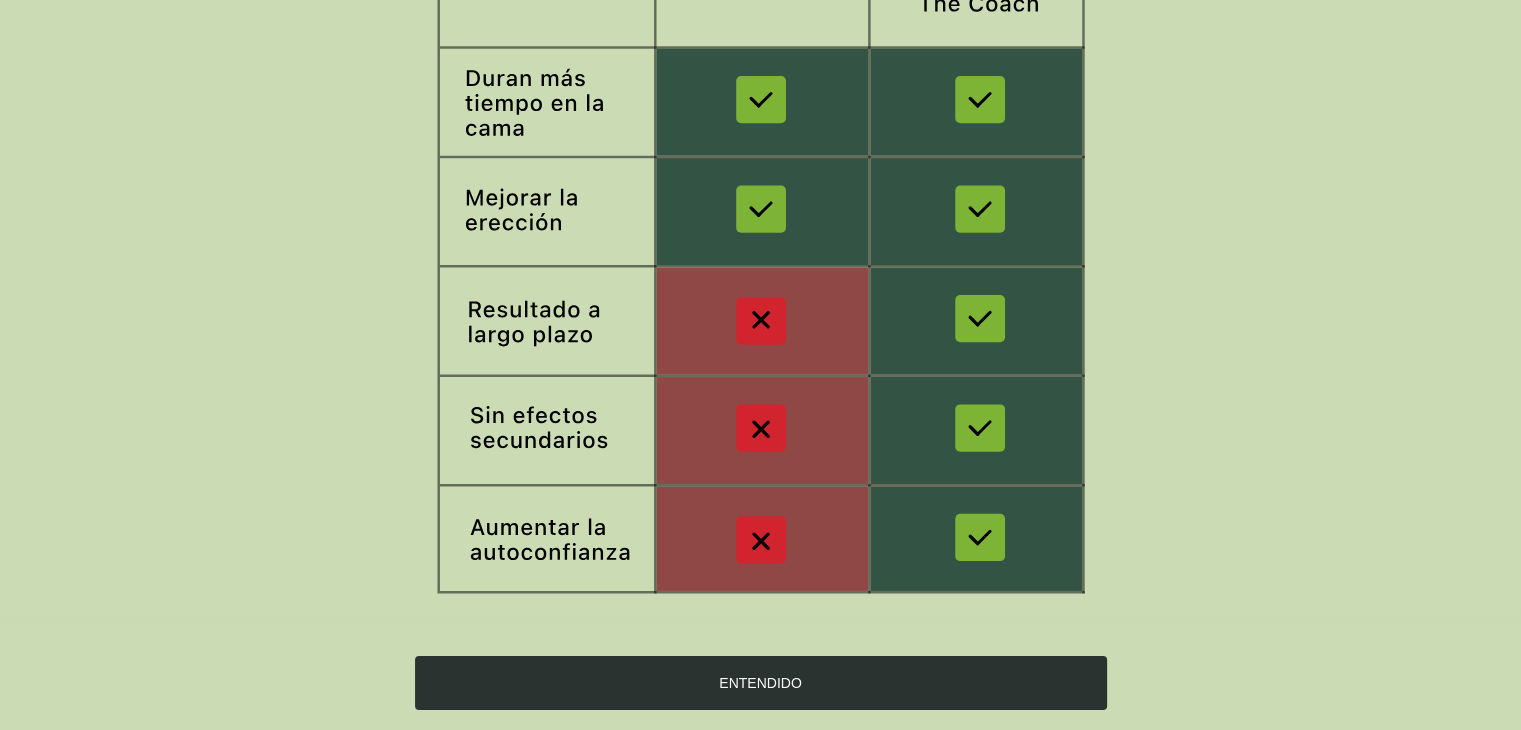 scroll, scrollTop: 327, scrollLeft: 0, axis: vertical 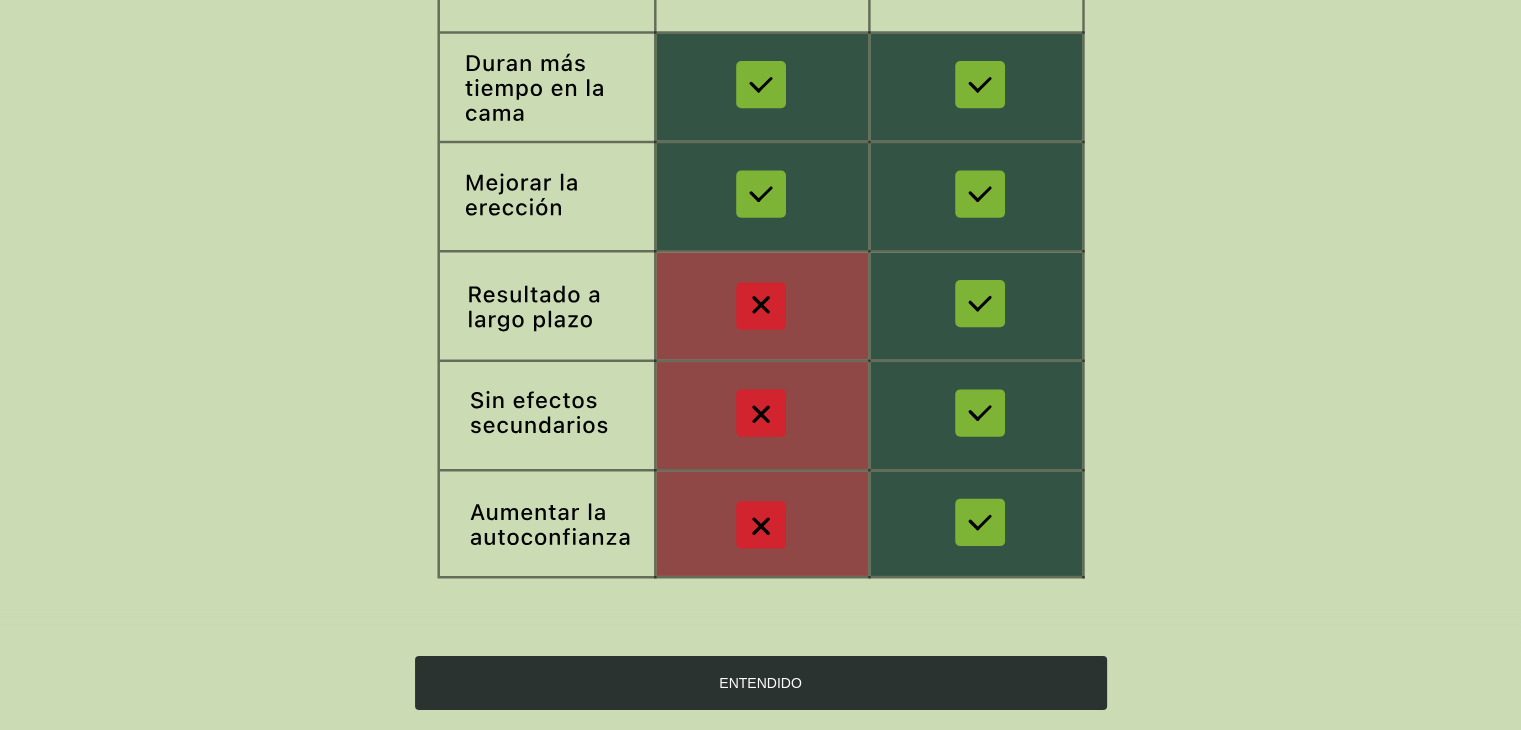 click on "ENTENDIDO" at bounding box center [761, 683] 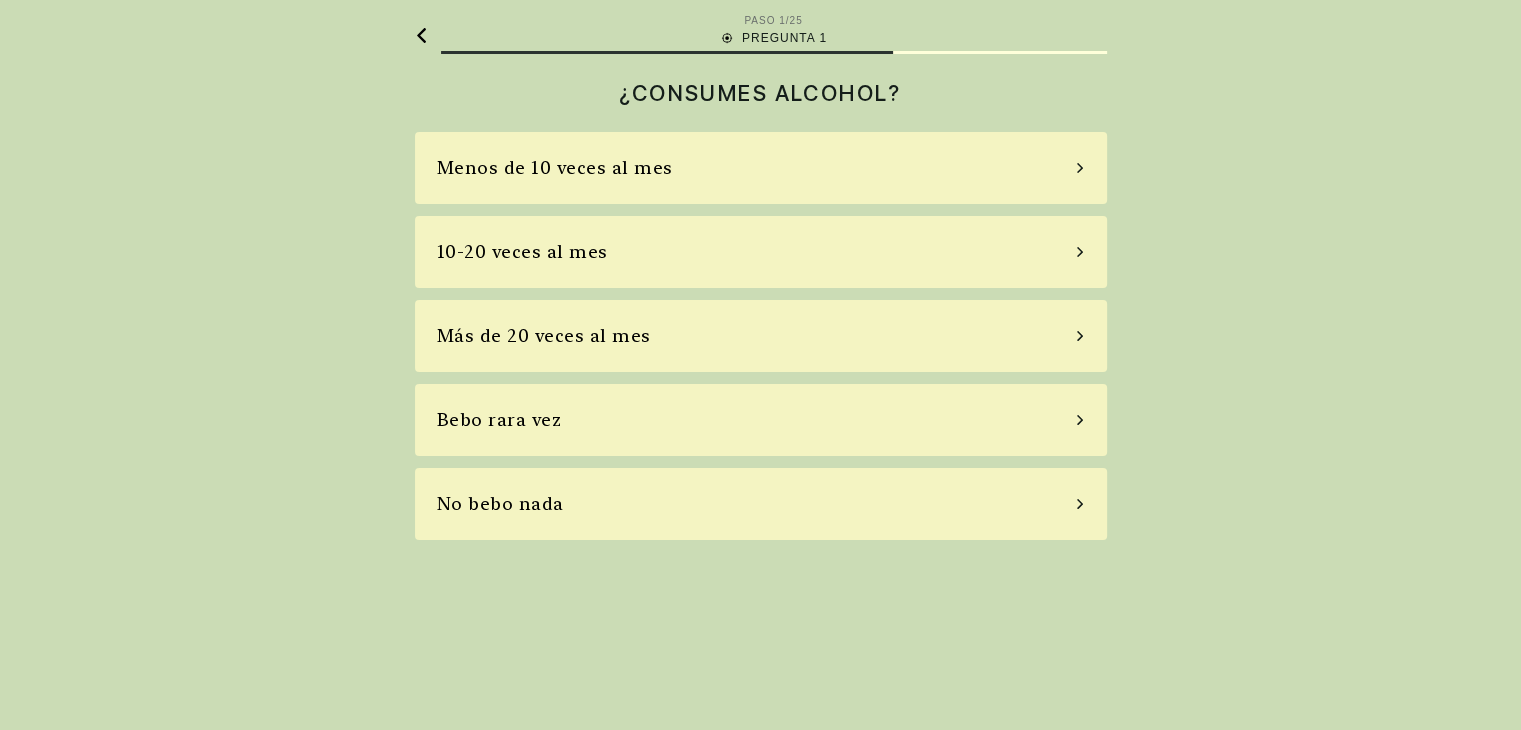 scroll, scrollTop: 0, scrollLeft: 0, axis: both 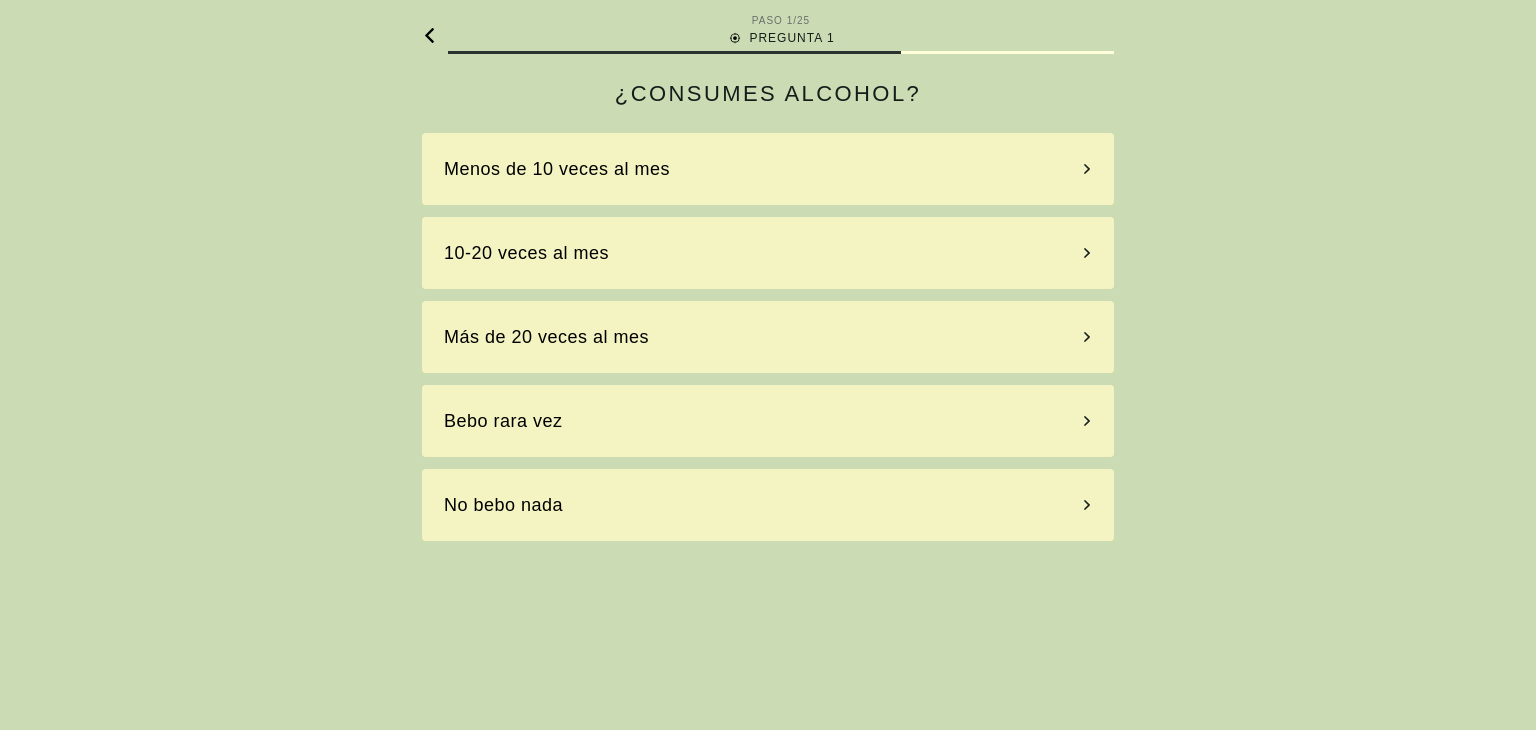 click on "Menos de 10 veces al mes" at bounding box center [768, 169] 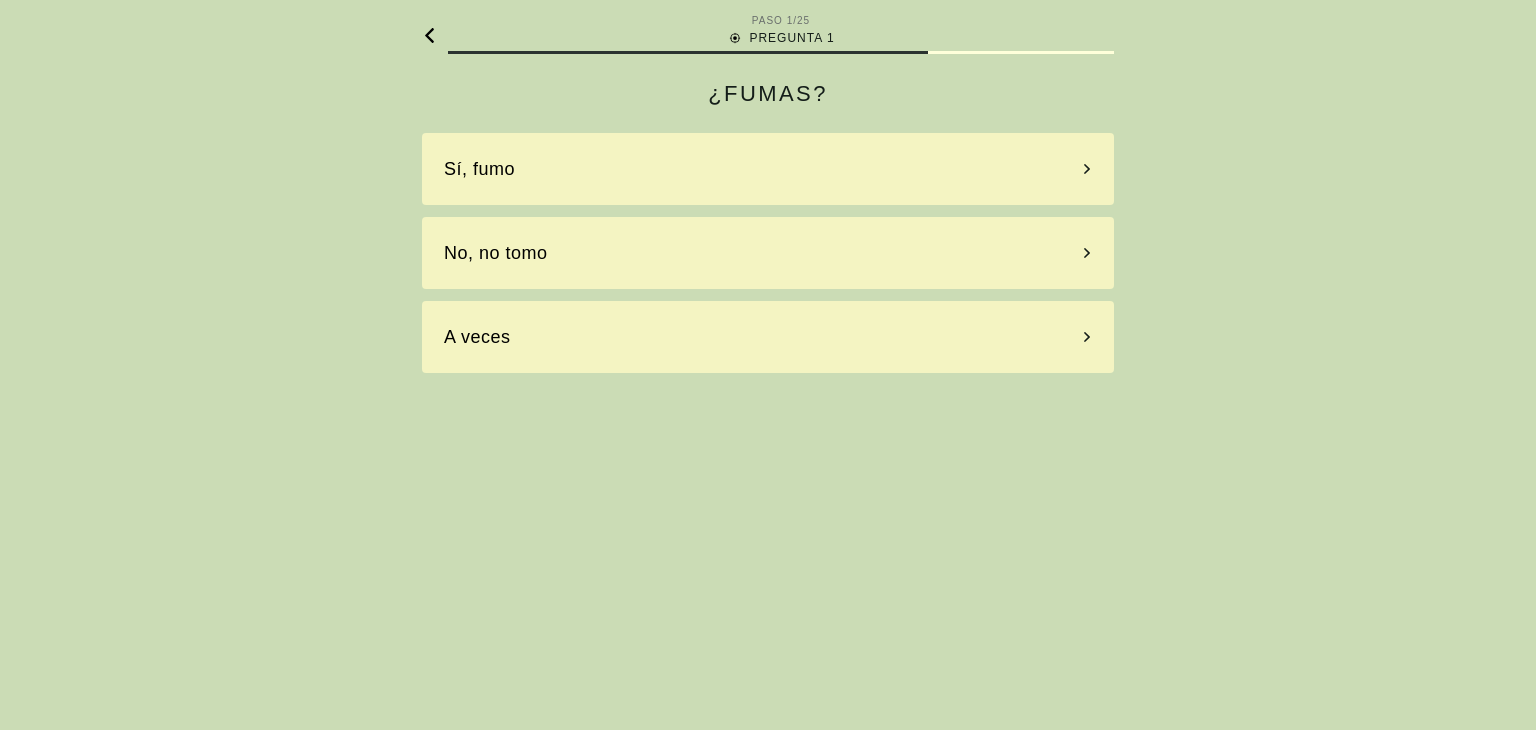 click on "Sí, fumo" at bounding box center [768, 169] 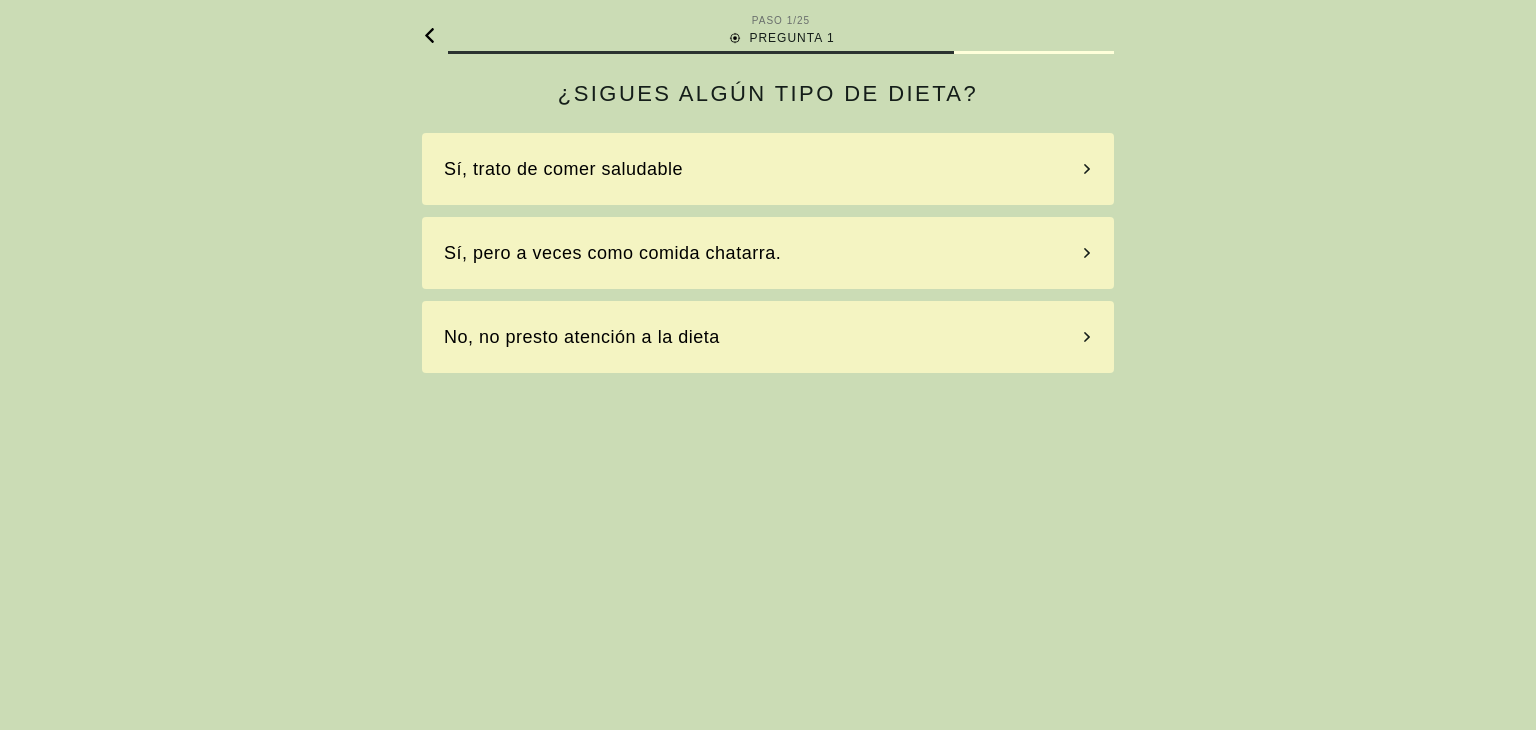 click on "Sí, trato de comer saludable" at bounding box center (768, 169) 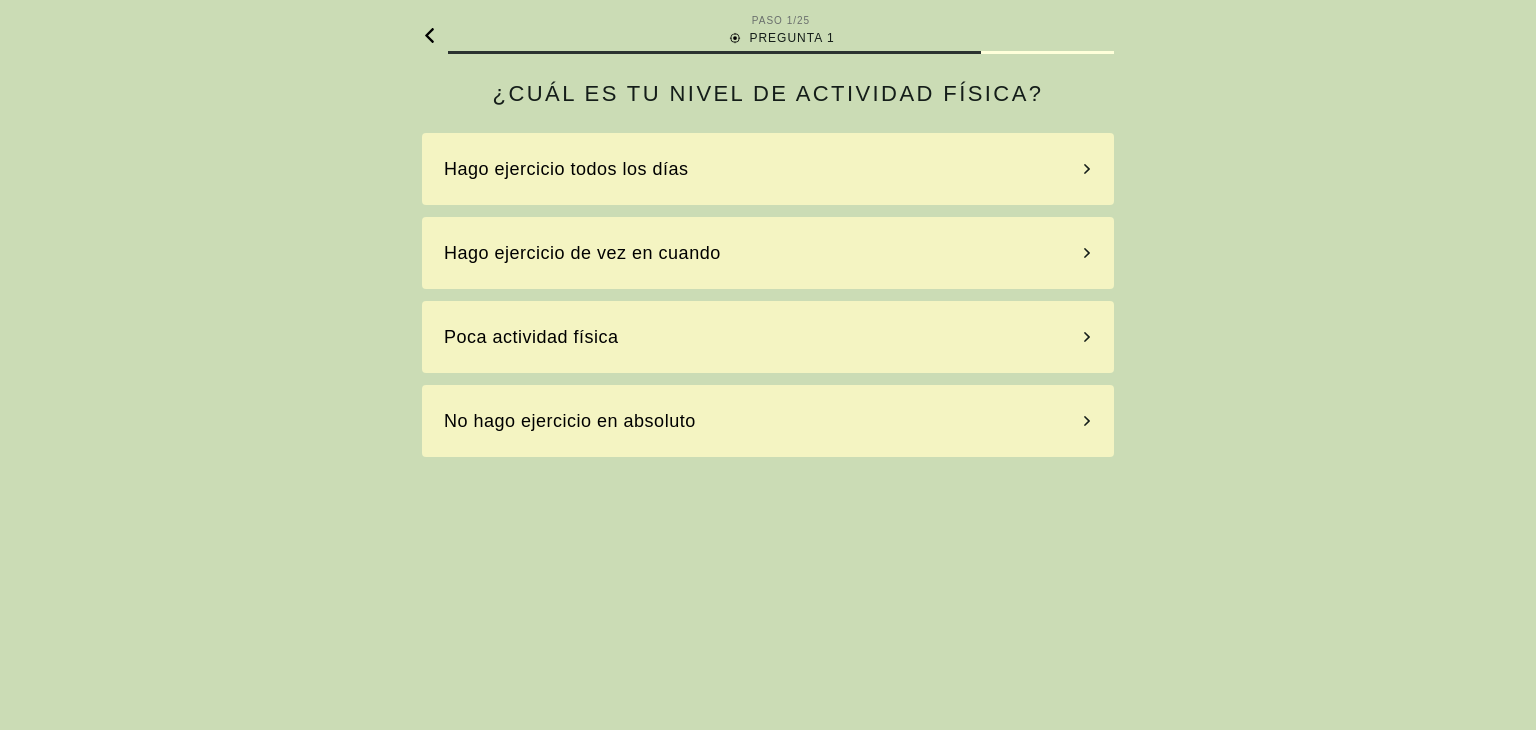 click on "Hago ejercicio todos los días" at bounding box center [768, 169] 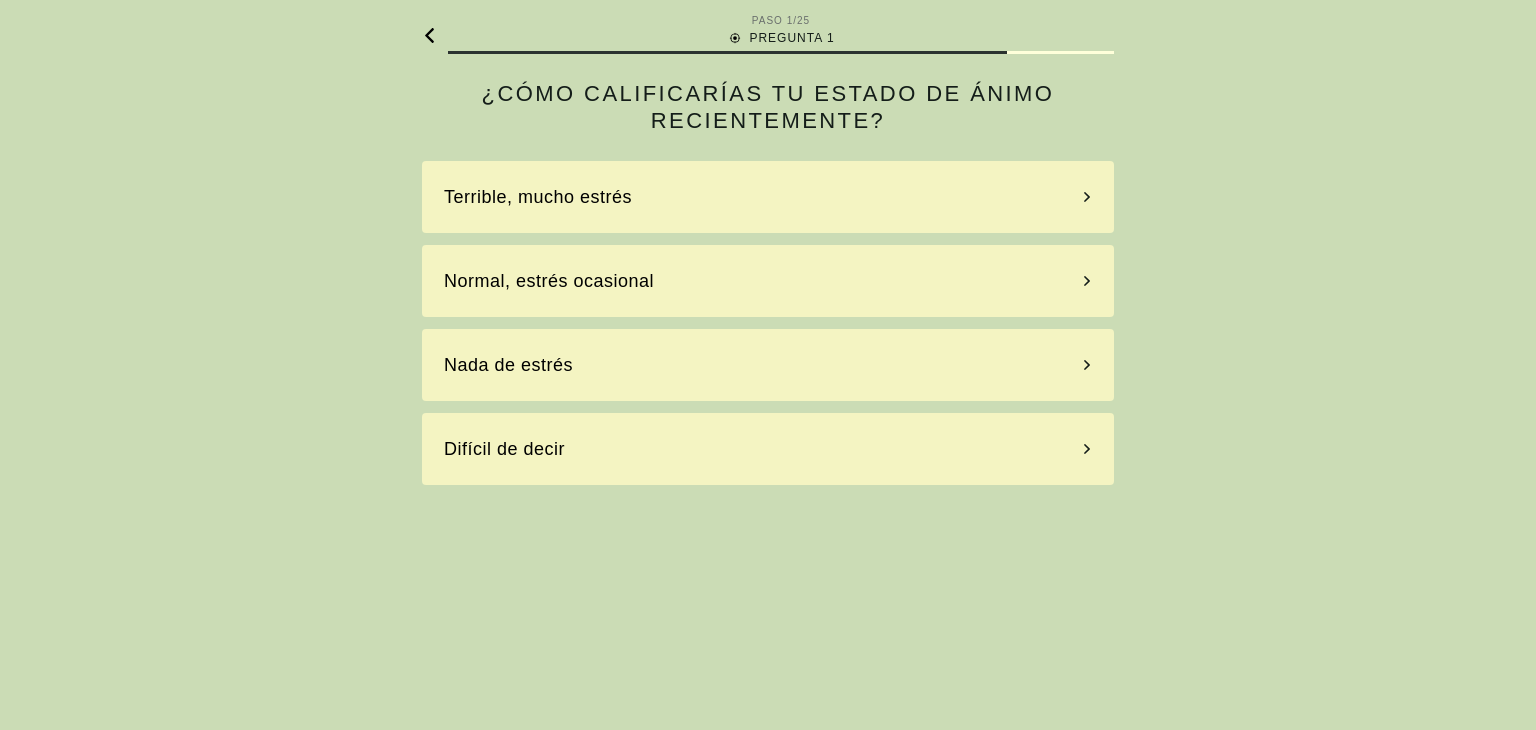 click on "Terrible, mucho estrés" at bounding box center (768, 197) 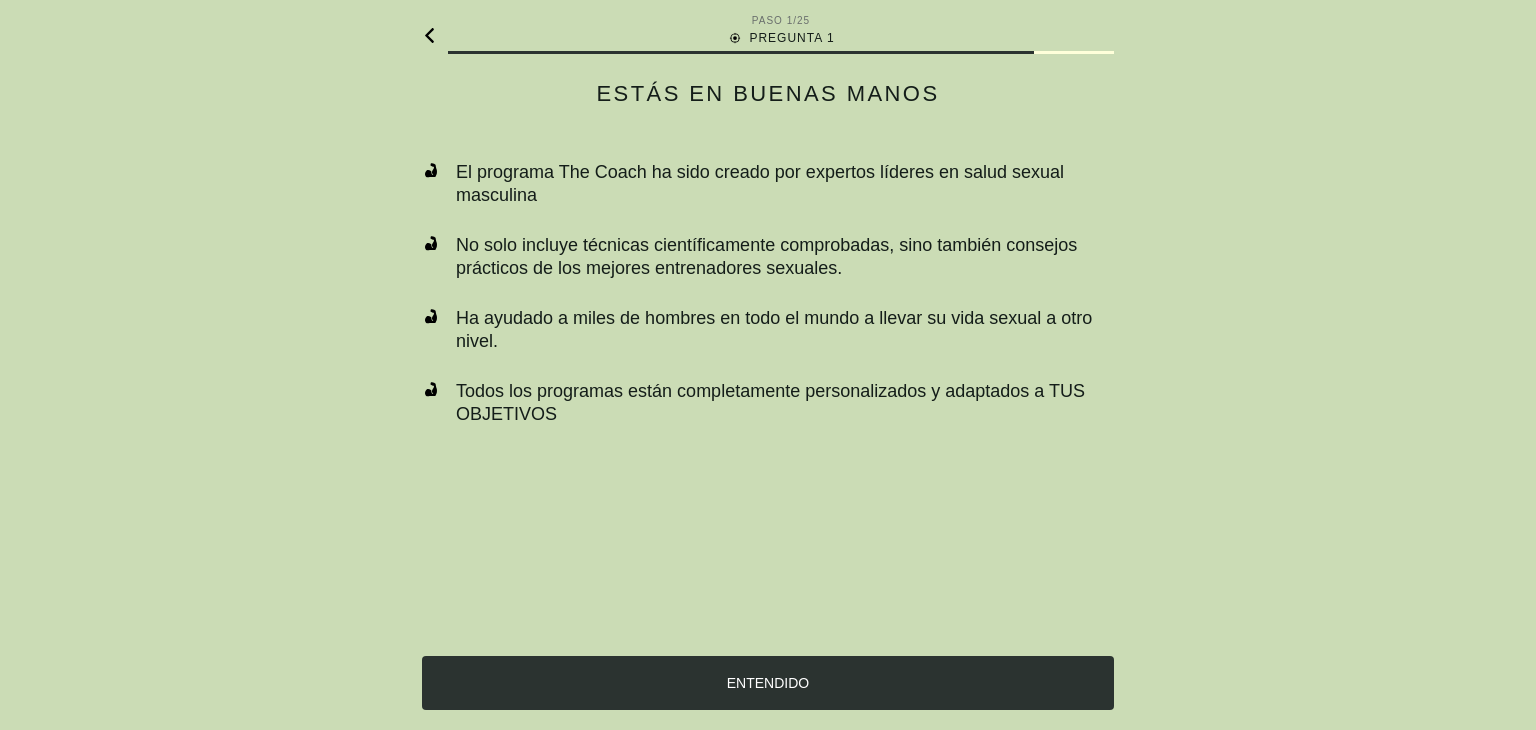 click on "ENTENDIDO" at bounding box center [768, 683] 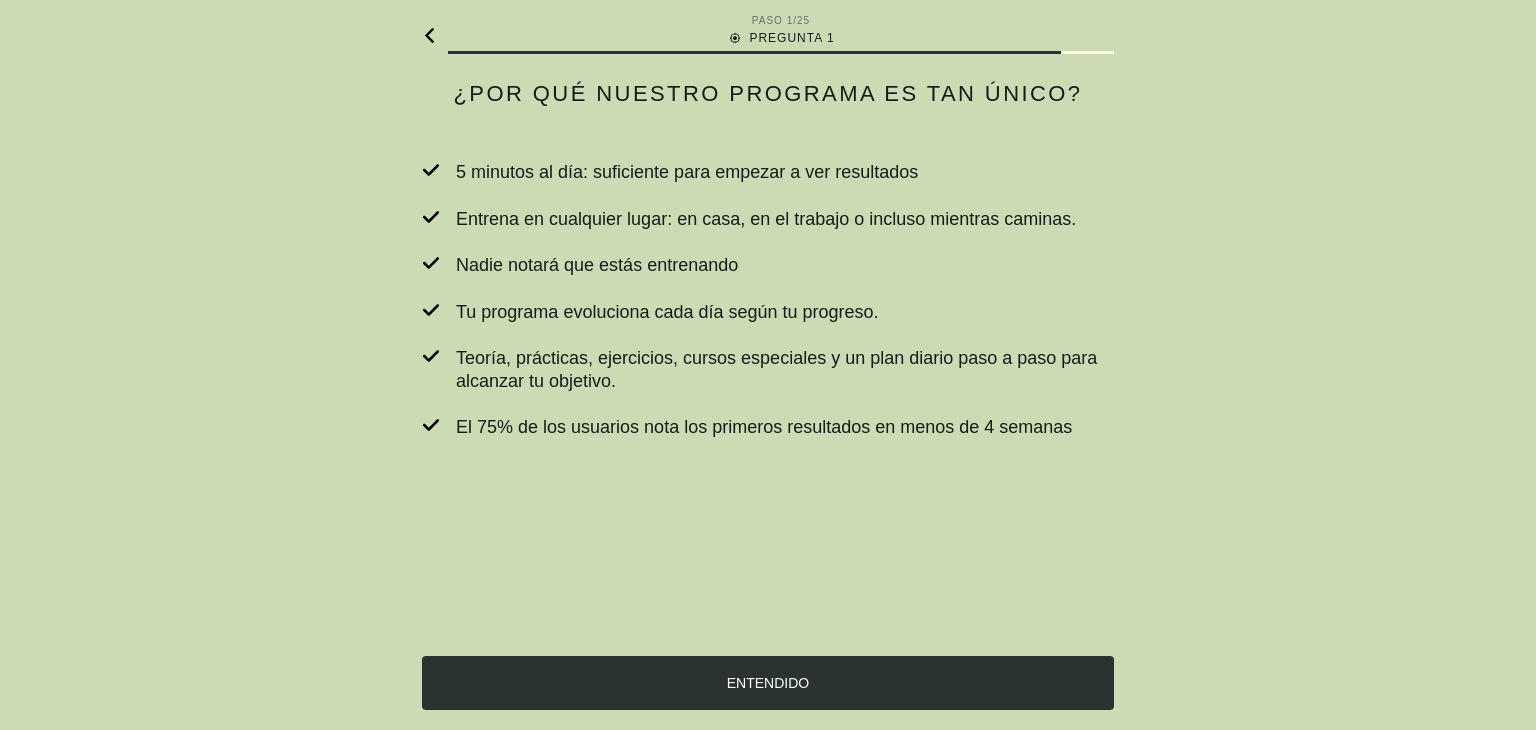 click on "ENTENDIDO" at bounding box center (768, 683) 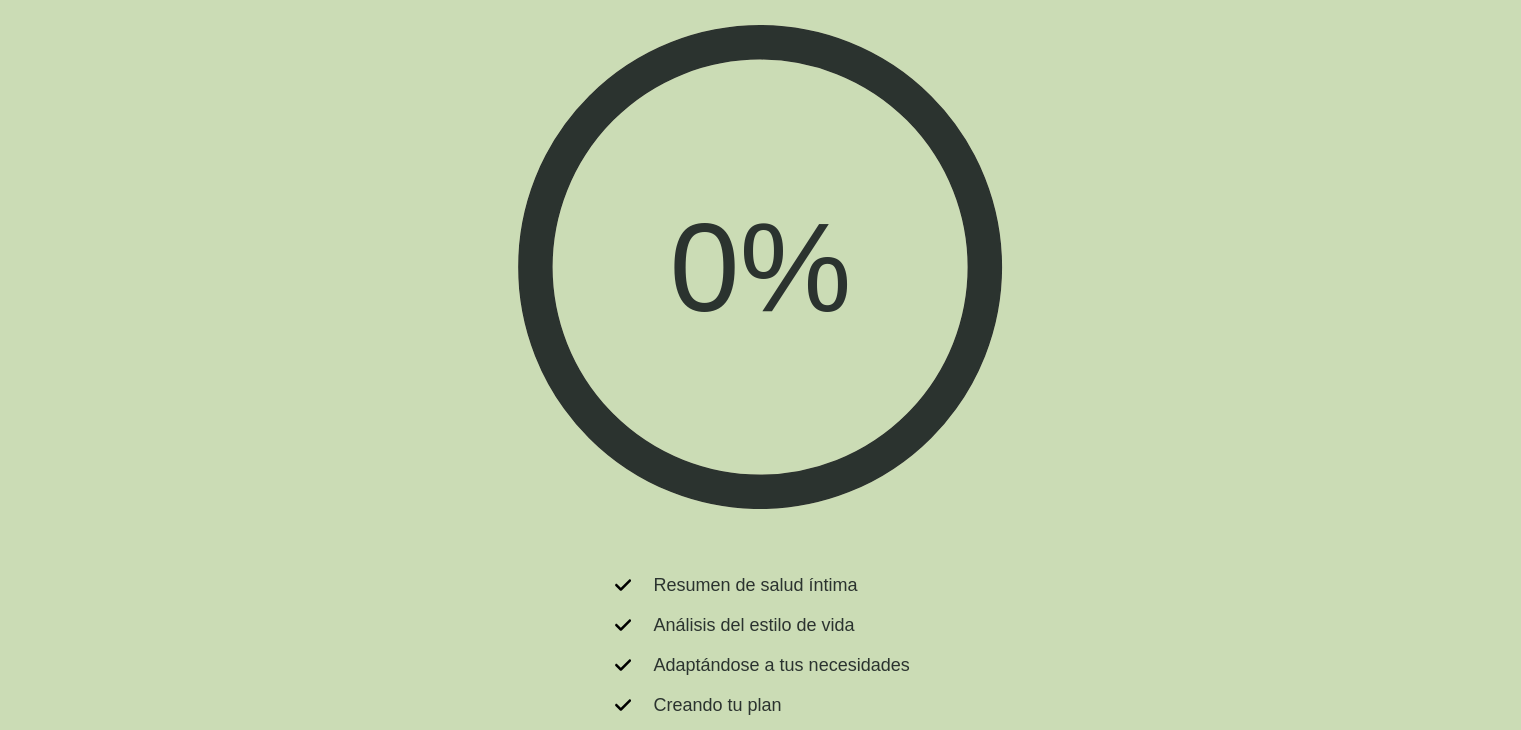 scroll, scrollTop: 0, scrollLeft: 0, axis: both 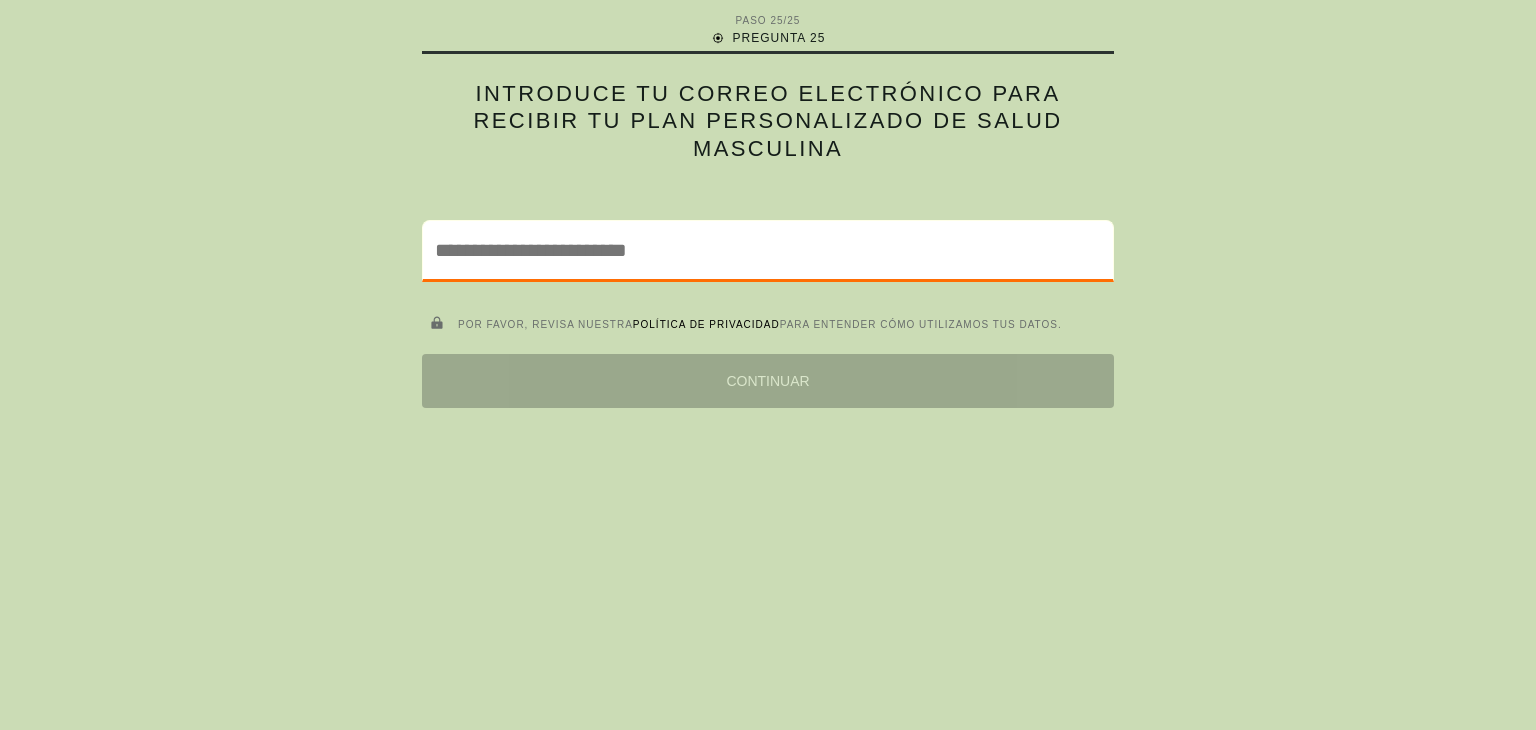 click at bounding box center [768, 250] 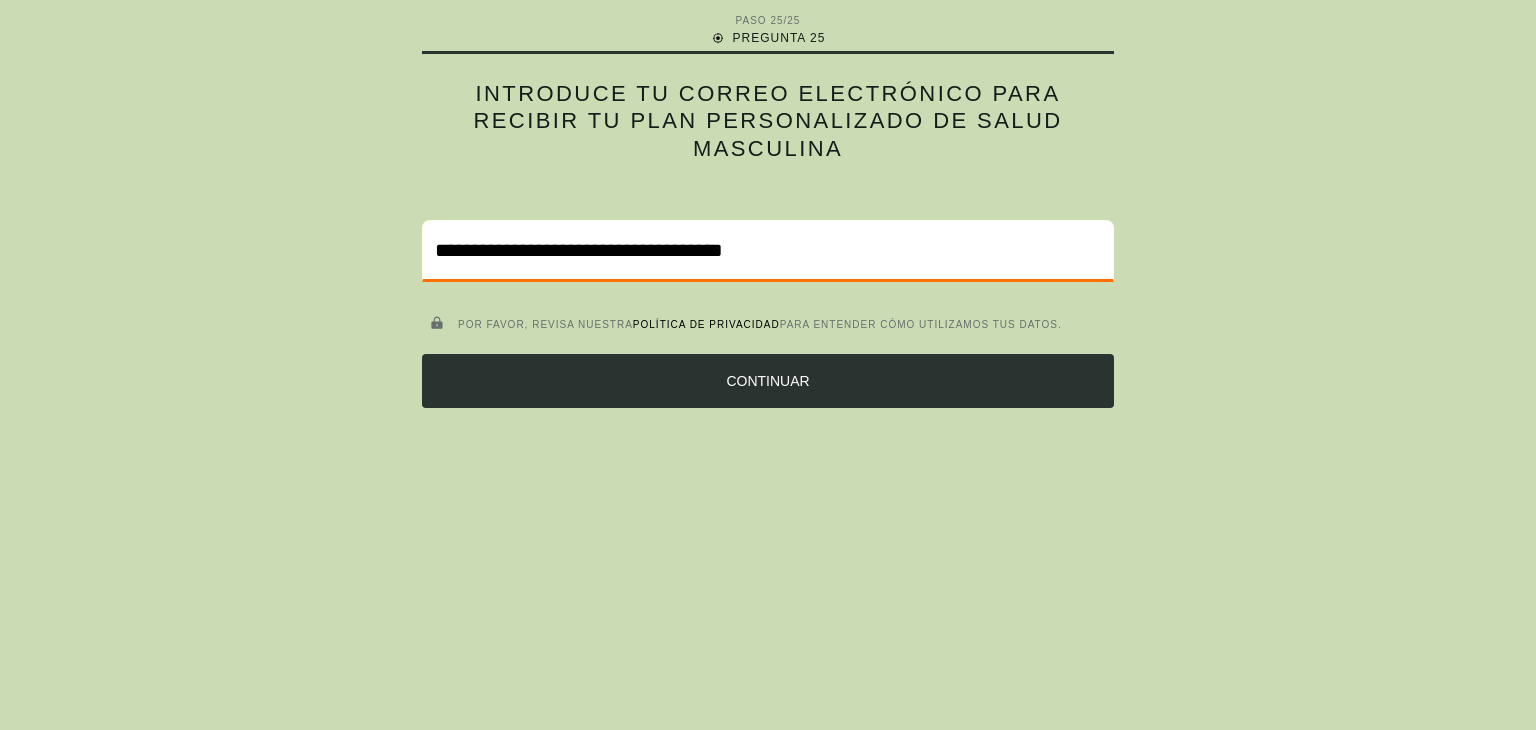 type on "**********" 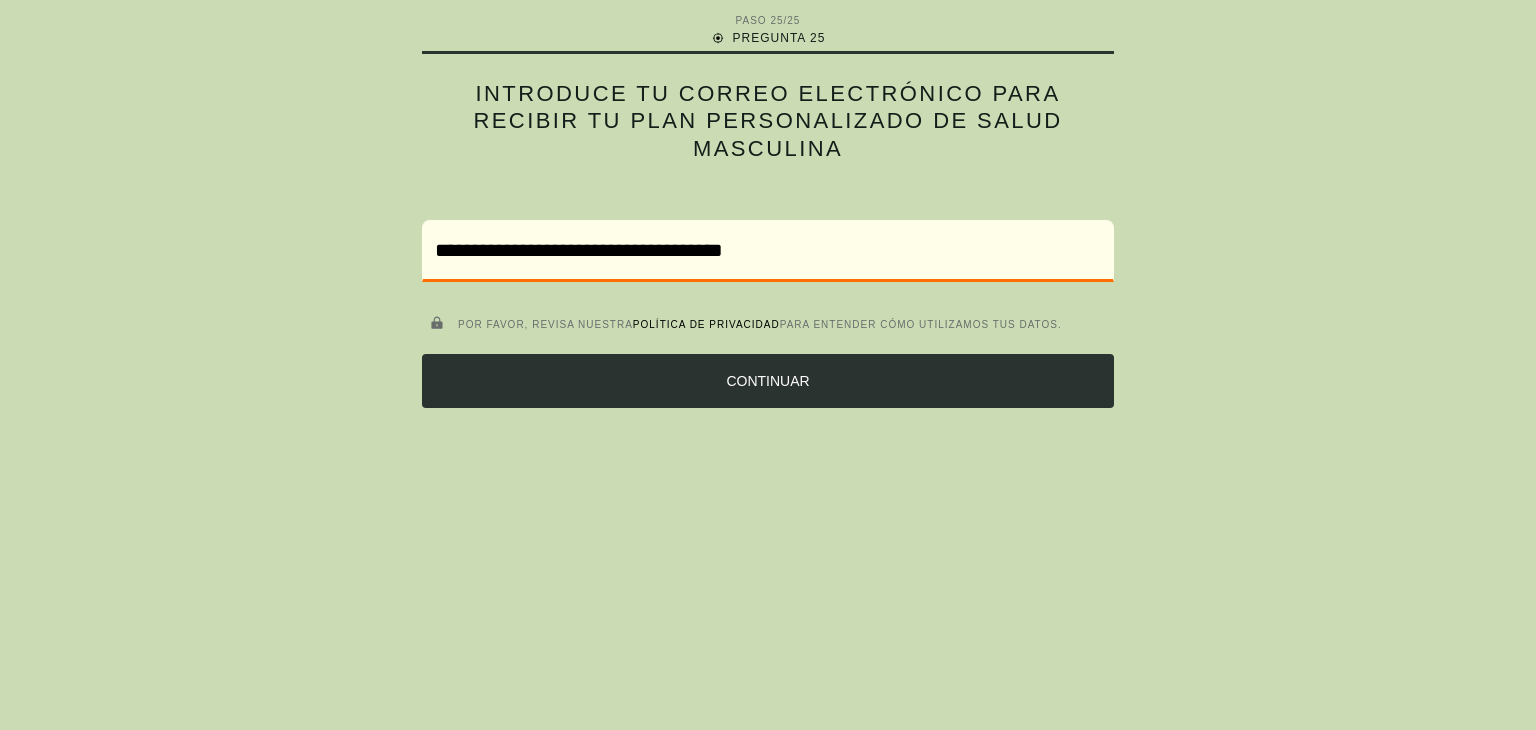 click on "CONTINUAR" at bounding box center (768, 381) 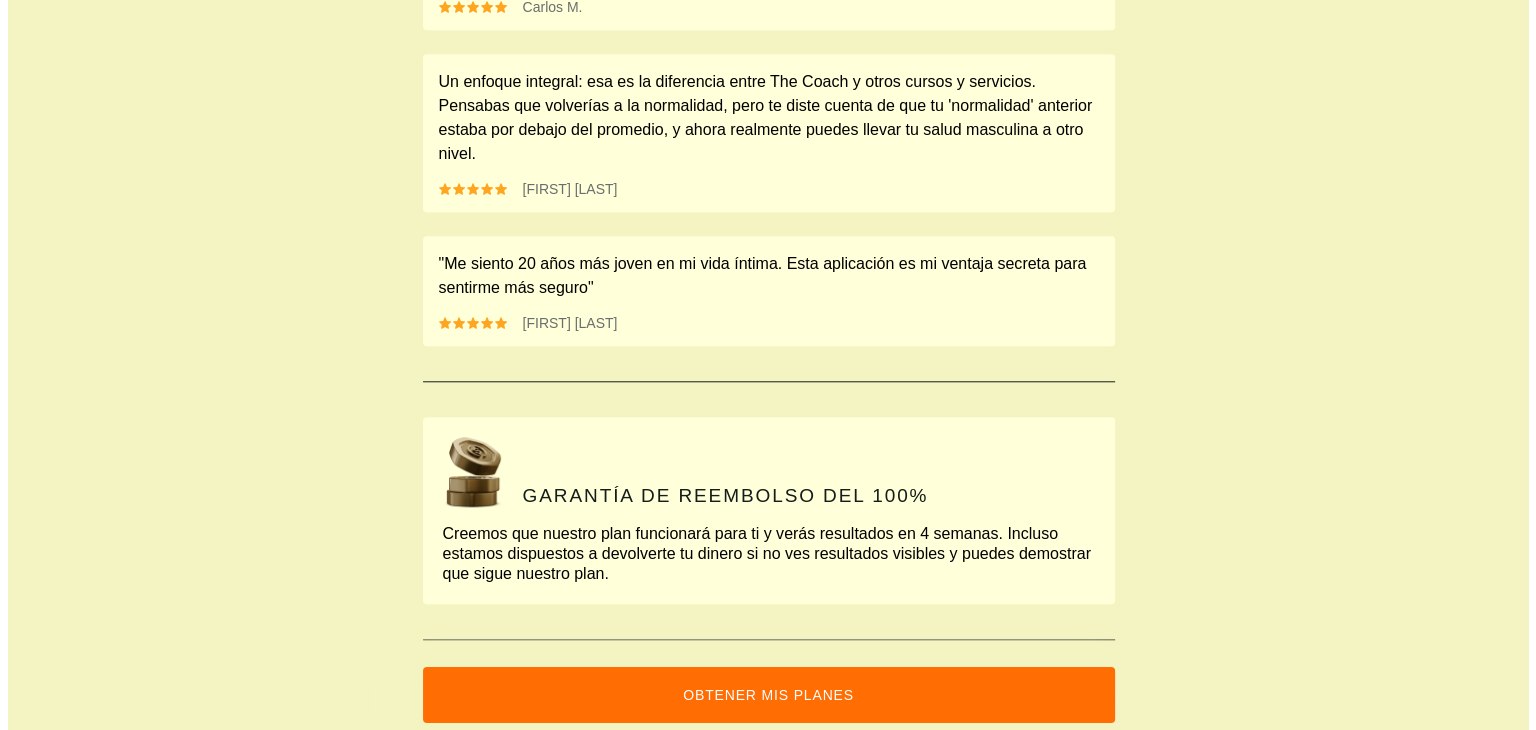 scroll, scrollTop: 1902, scrollLeft: 0, axis: vertical 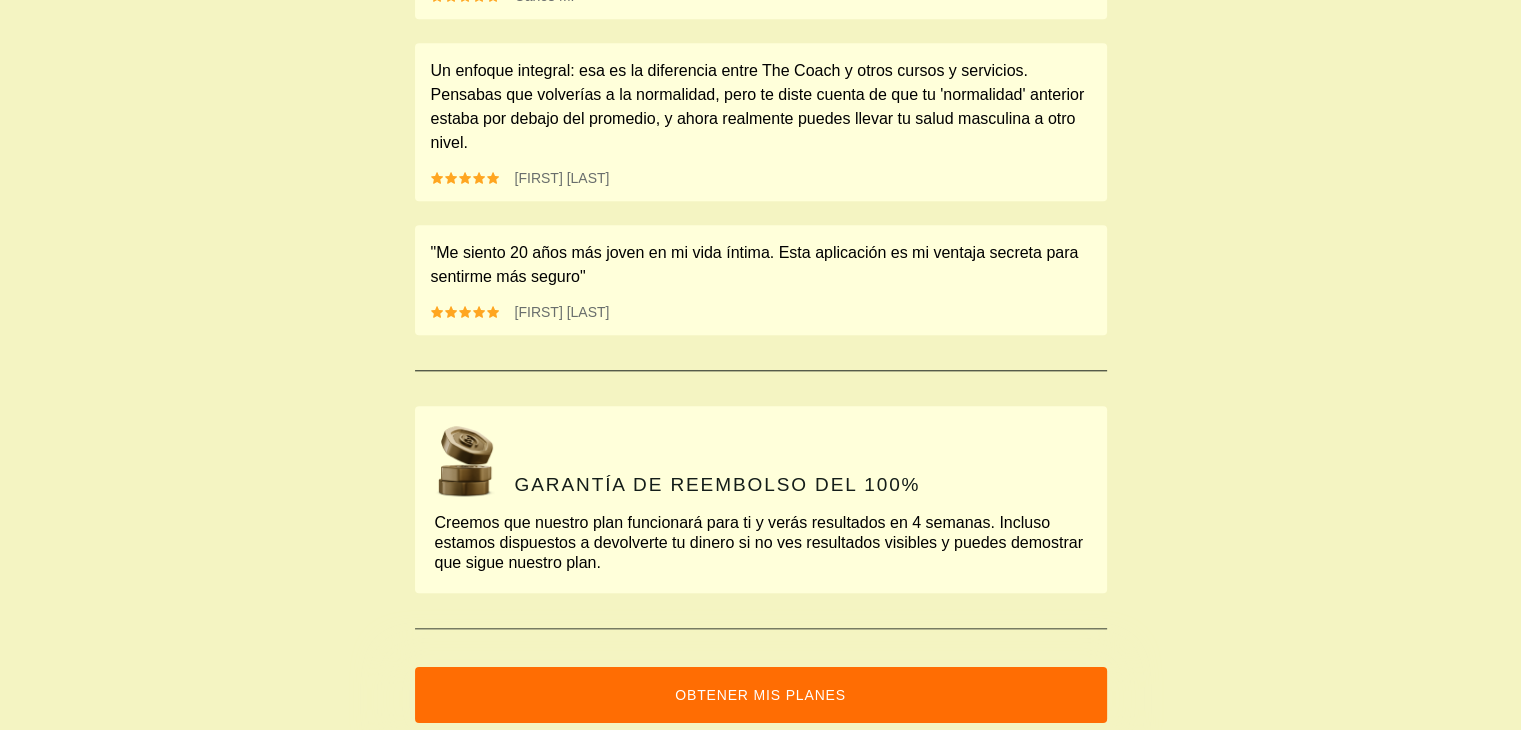 click on "Obtener mis planes" at bounding box center (761, 695) 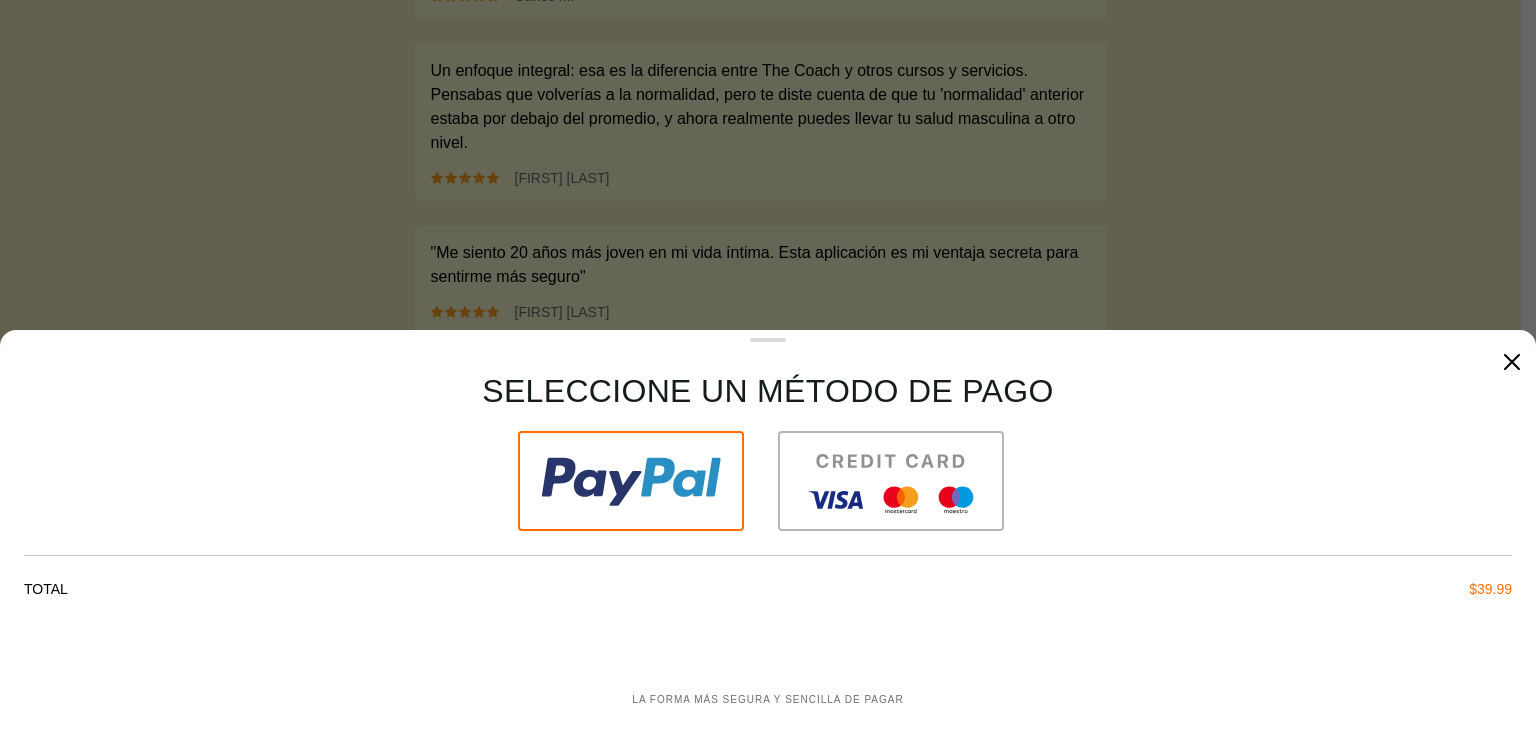 click at bounding box center [891, 481] 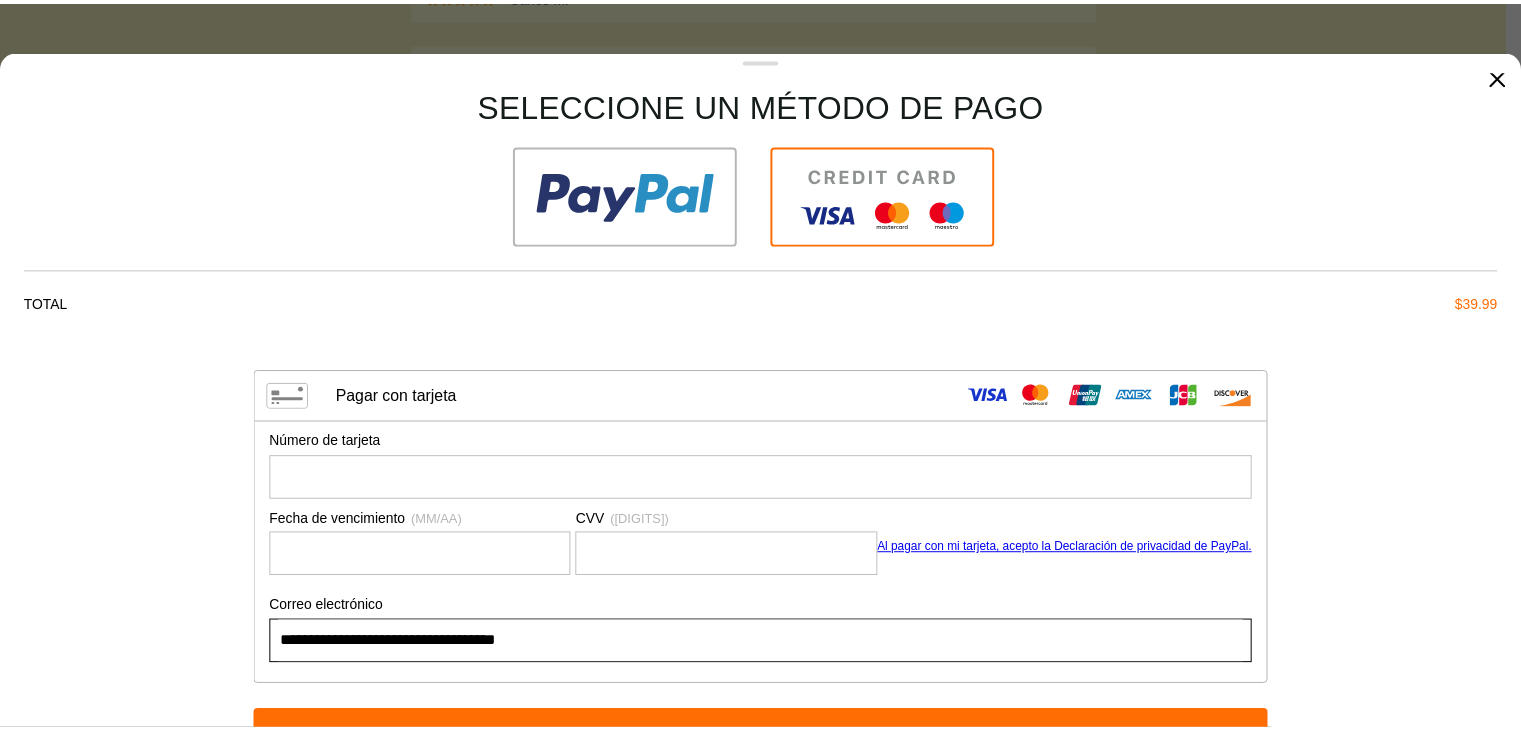 scroll, scrollTop: 0, scrollLeft: 0, axis: both 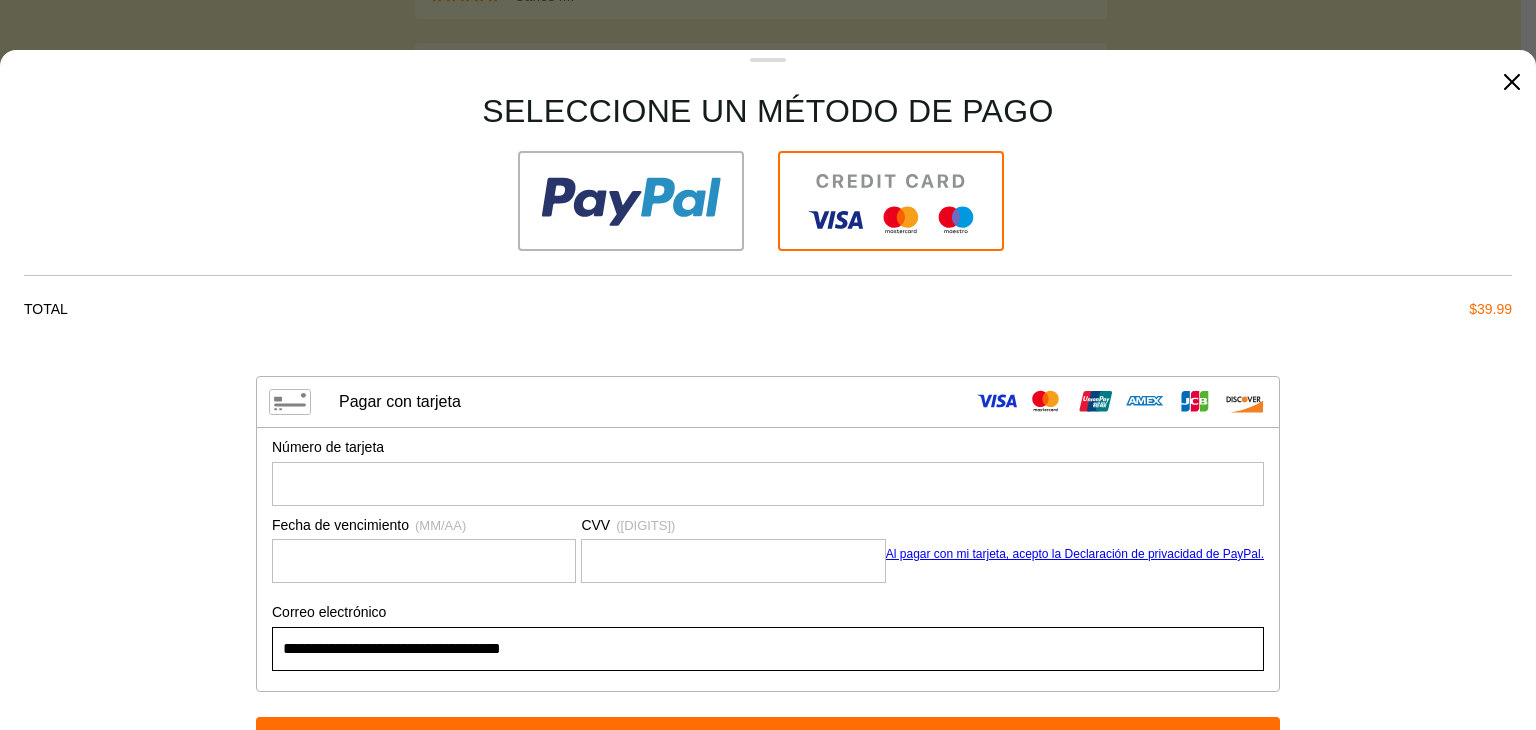 click 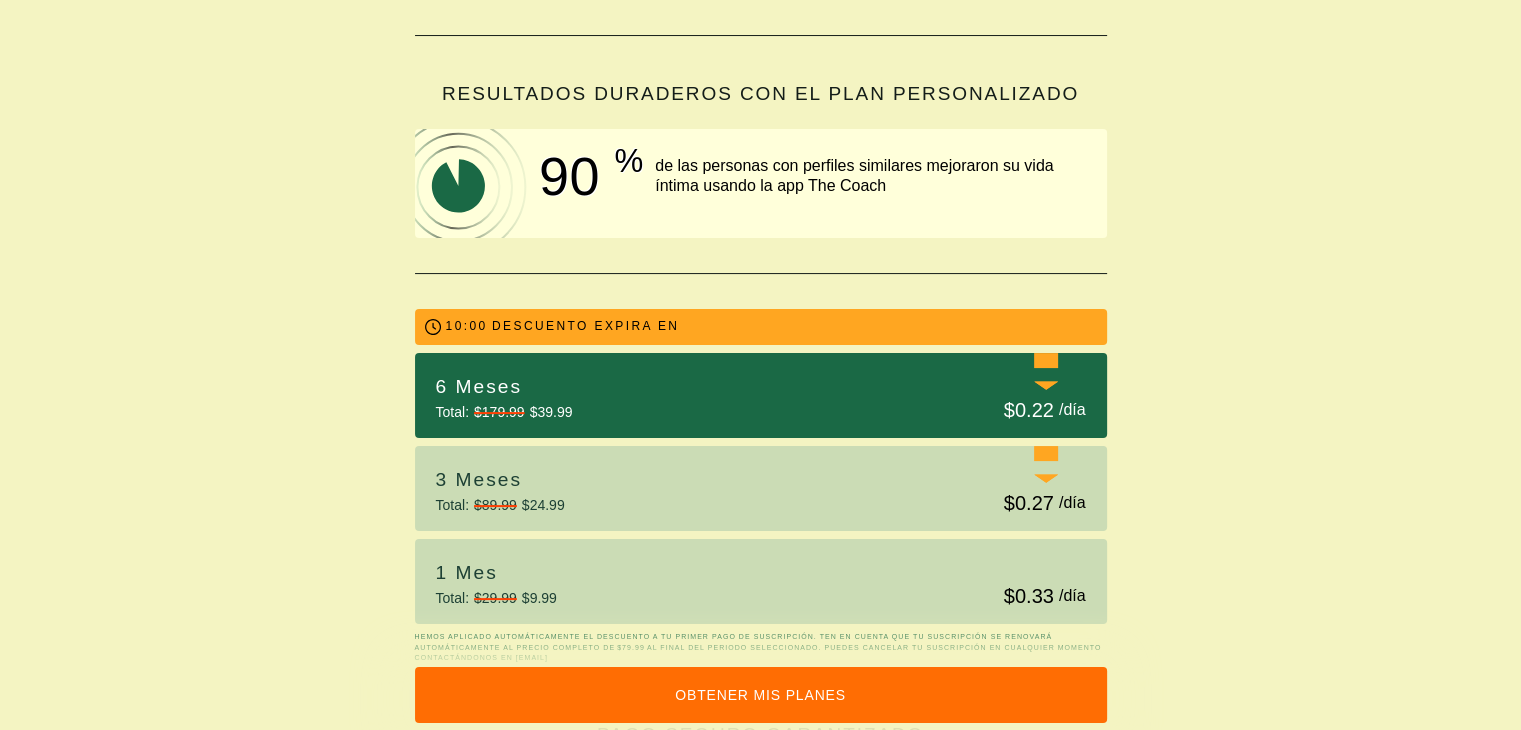 scroll, scrollTop: 300, scrollLeft: 0, axis: vertical 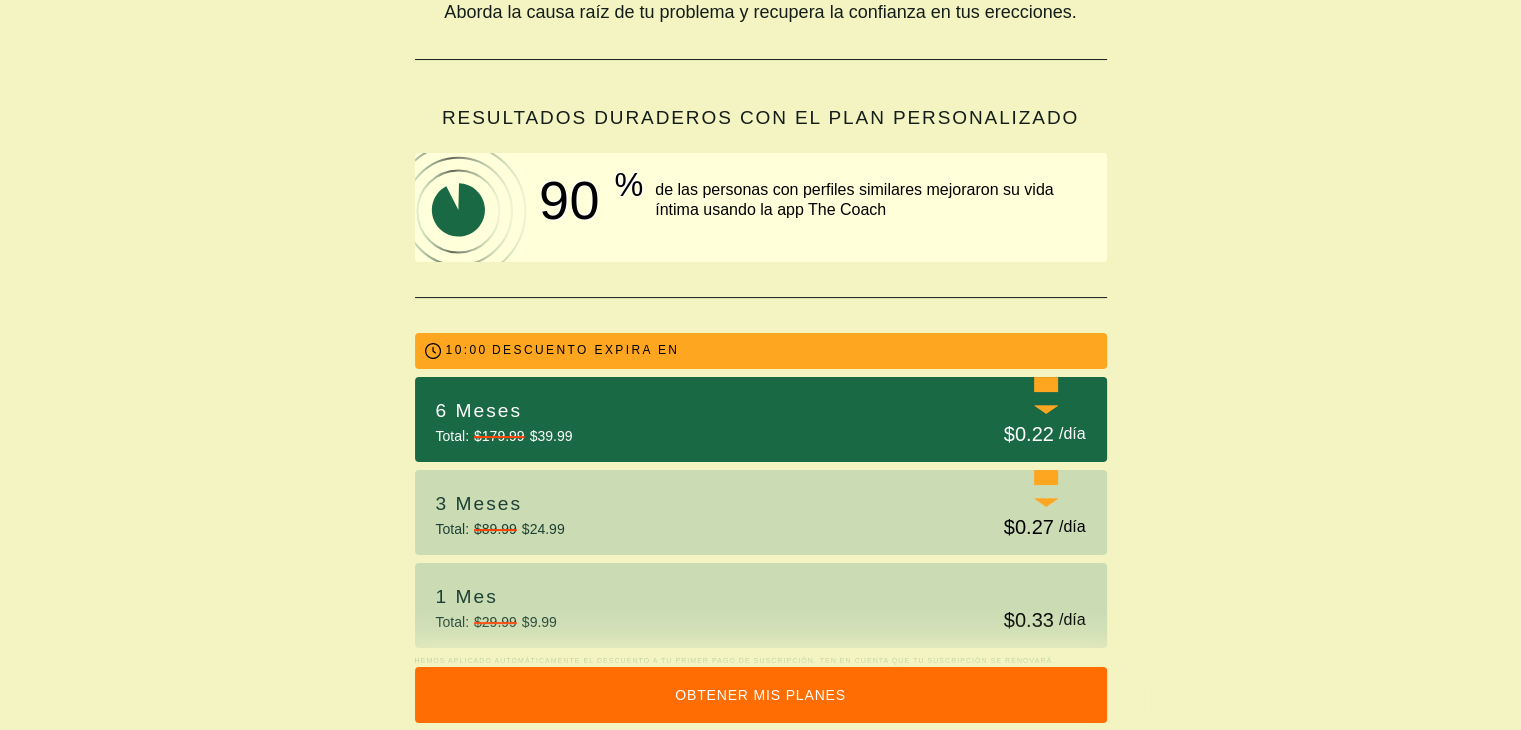 click on "3 Meses Total: $89.99 $24.99 AHORRA 70% $0.27 /  día" at bounding box center (761, 512) 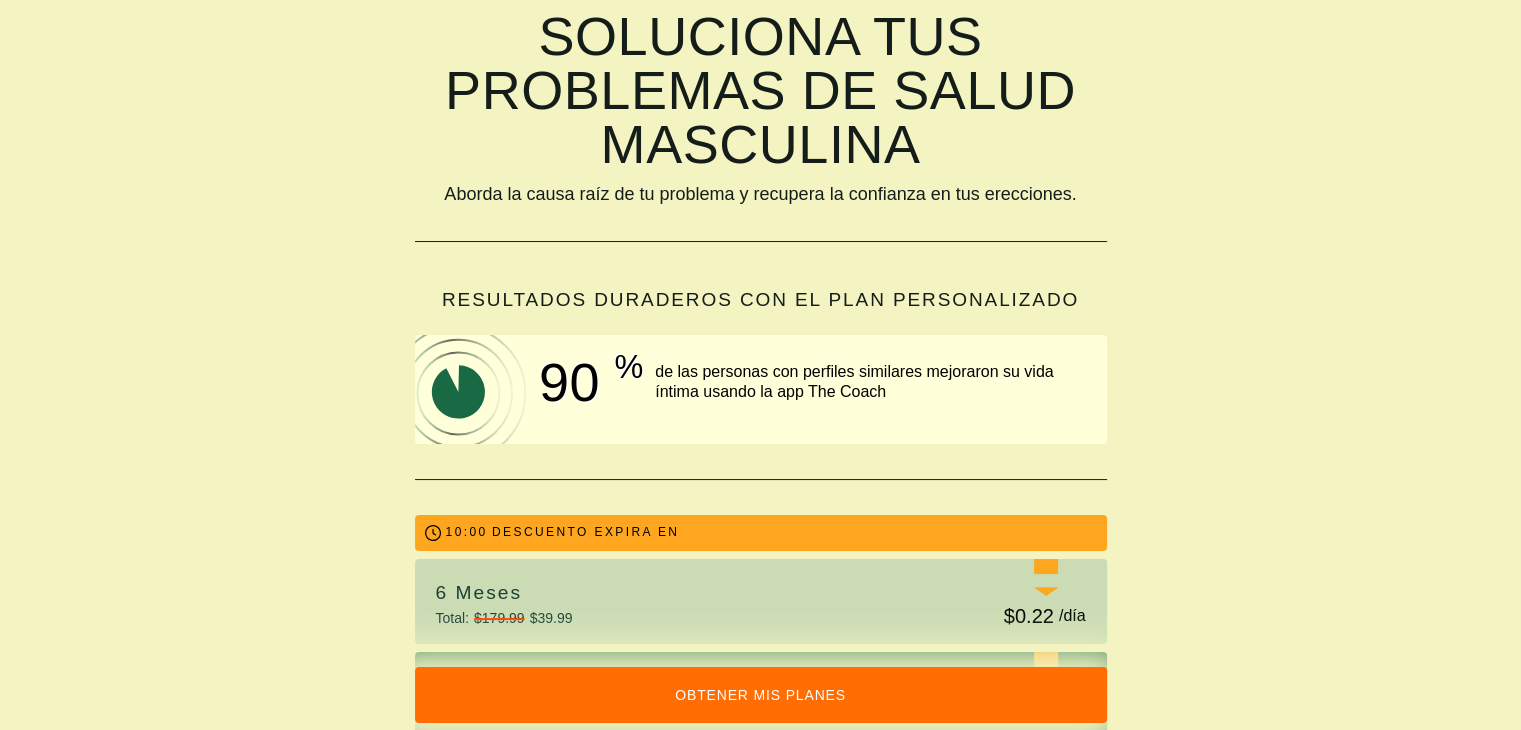 scroll, scrollTop: 0, scrollLeft: 0, axis: both 